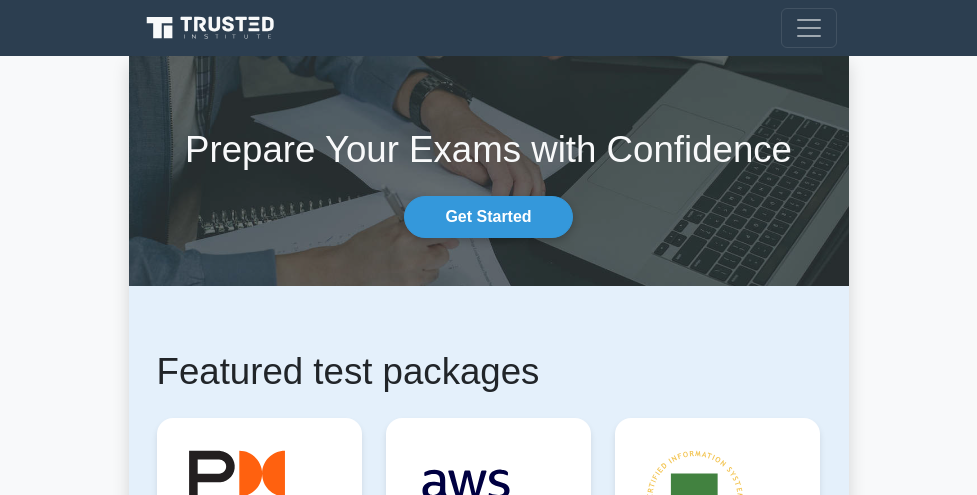 scroll, scrollTop: 0, scrollLeft: 0, axis: both 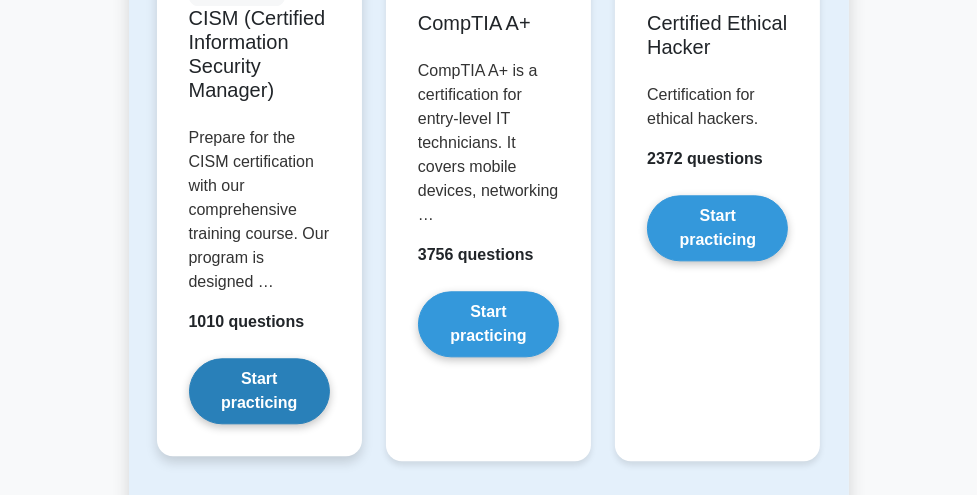click on "Start practicing" at bounding box center [259, 391] 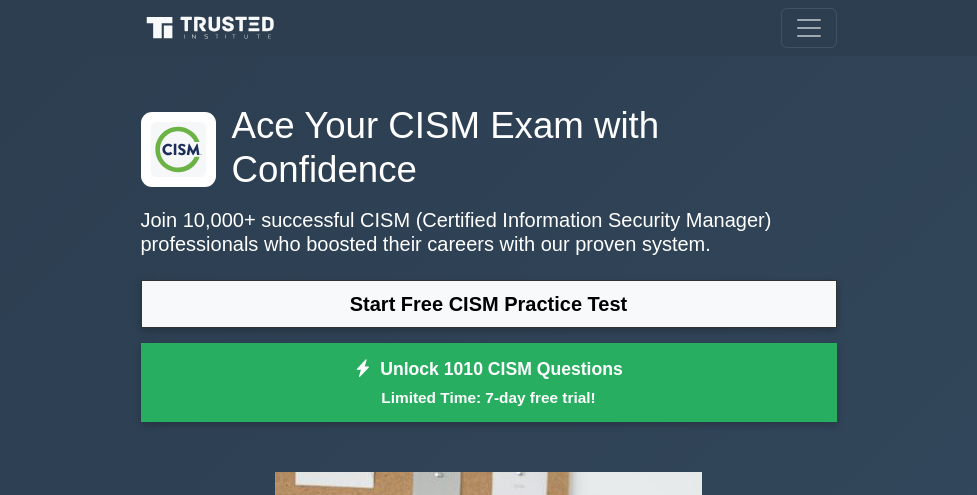 scroll, scrollTop: 0, scrollLeft: 0, axis: both 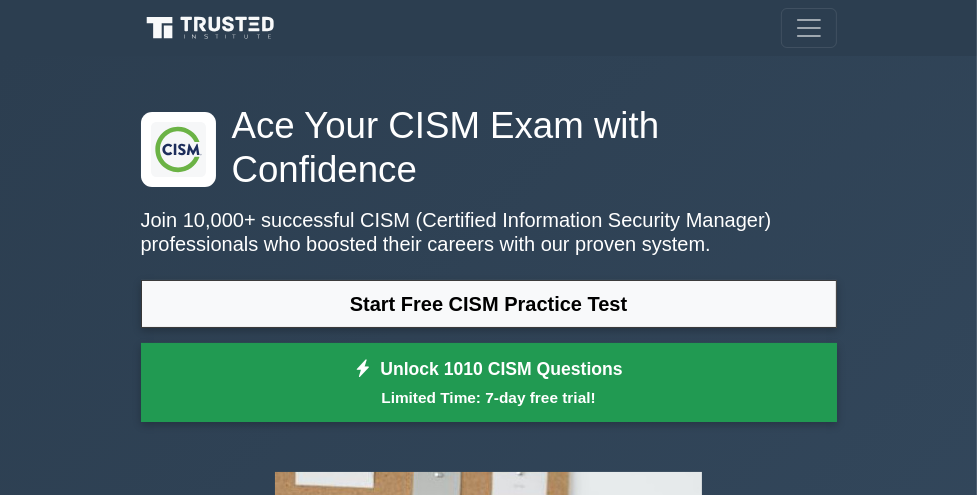 click on "Unlock 1010 CISM Questions
Limited Time: 7-day free trial!" at bounding box center (489, 383) 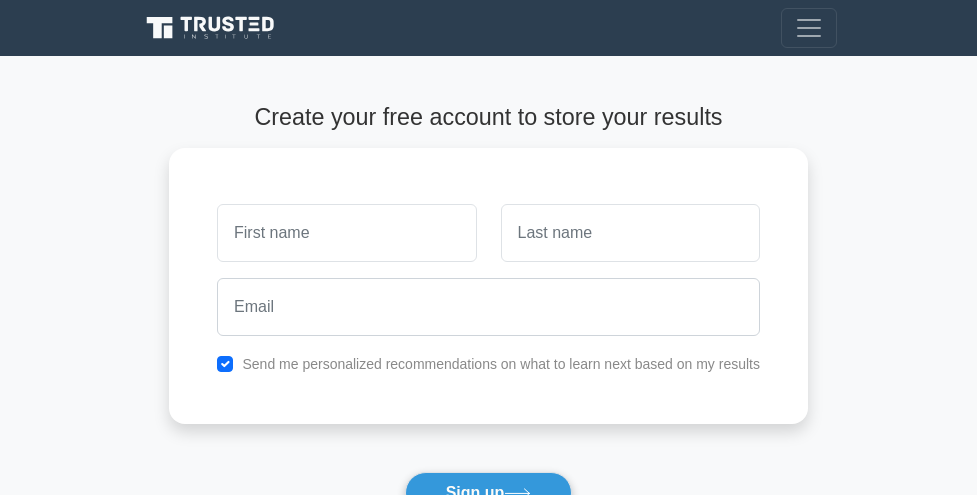 scroll, scrollTop: 0, scrollLeft: 0, axis: both 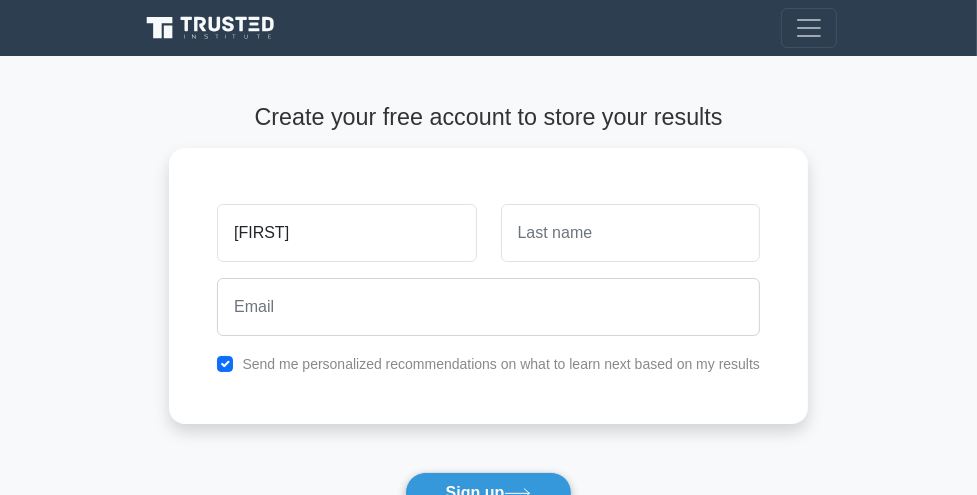 type on "[FIRST]" 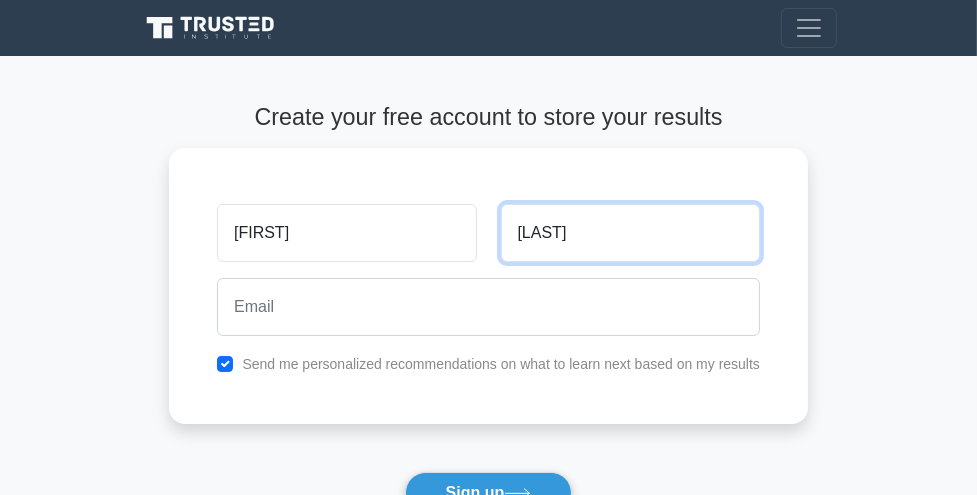 type on "[LAST]" 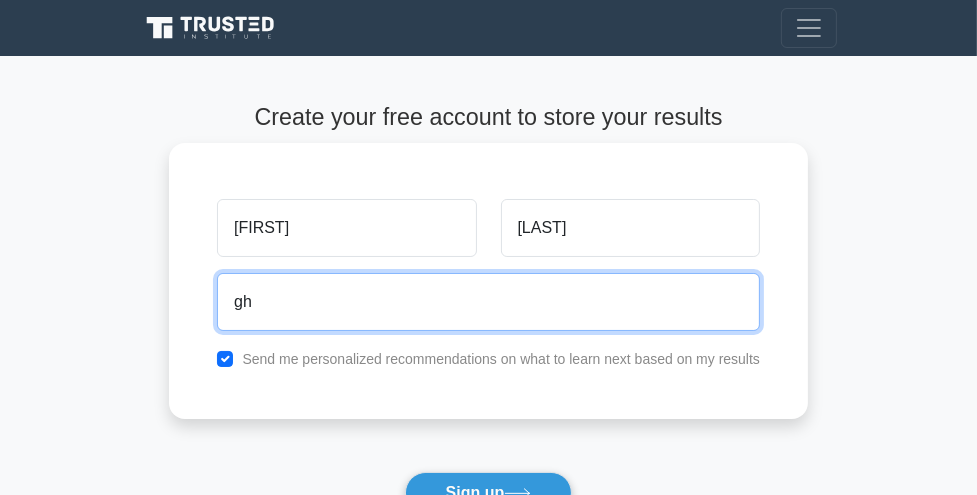 type on "[EMAIL]" 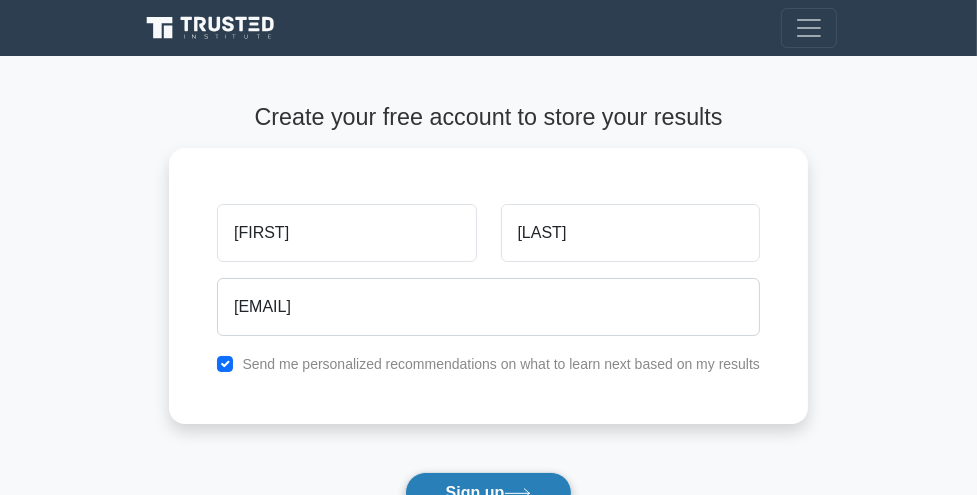 click on "Sign up" at bounding box center (489, 493) 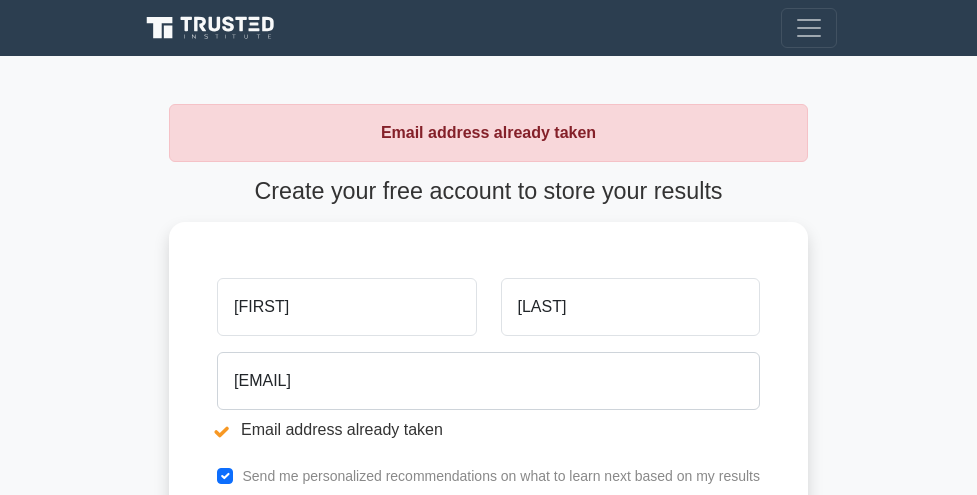 scroll, scrollTop: 0, scrollLeft: 0, axis: both 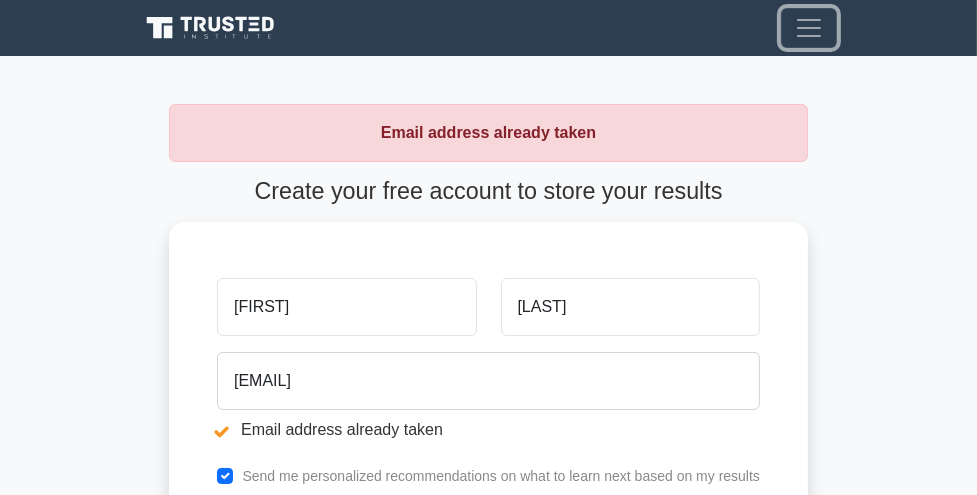 click at bounding box center [809, 28] 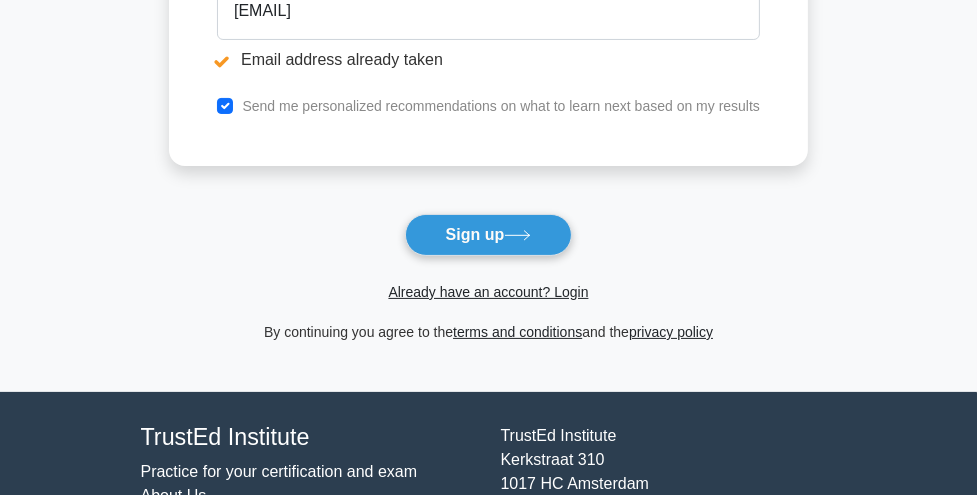 scroll, scrollTop: 372, scrollLeft: 0, axis: vertical 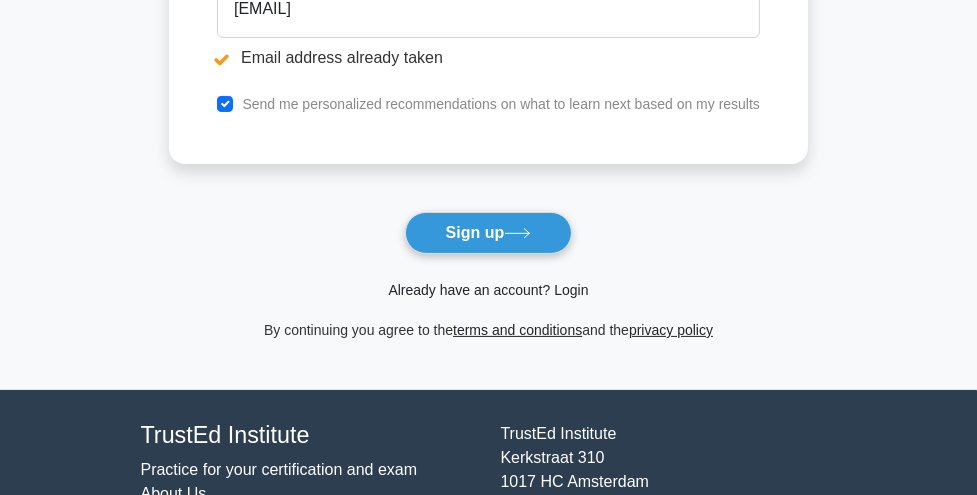 click on "Already have an account? Login" at bounding box center [488, 290] 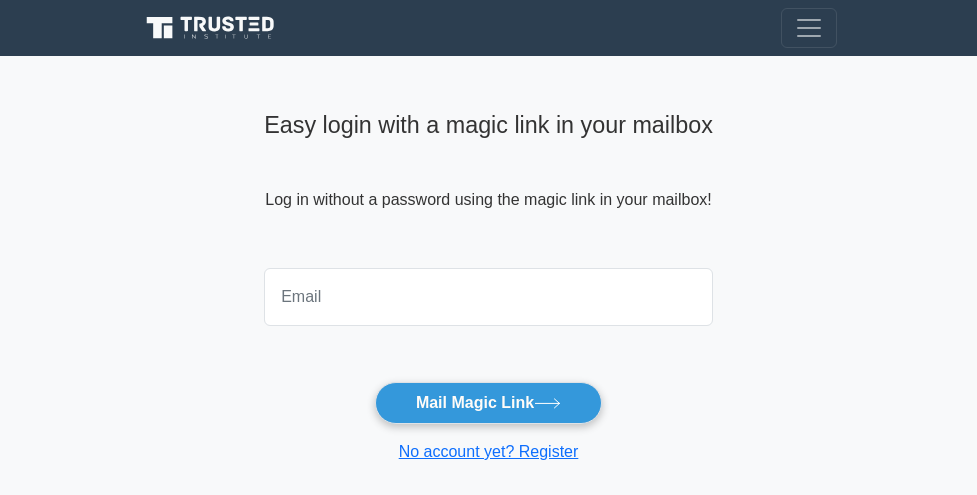 scroll, scrollTop: 0, scrollLeft: 0, axis: both 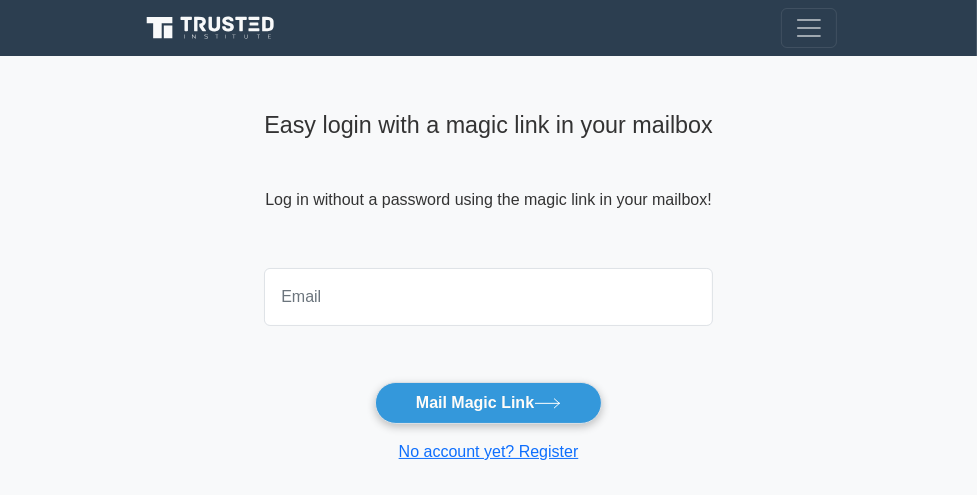 click at bounding box center [488, 297] 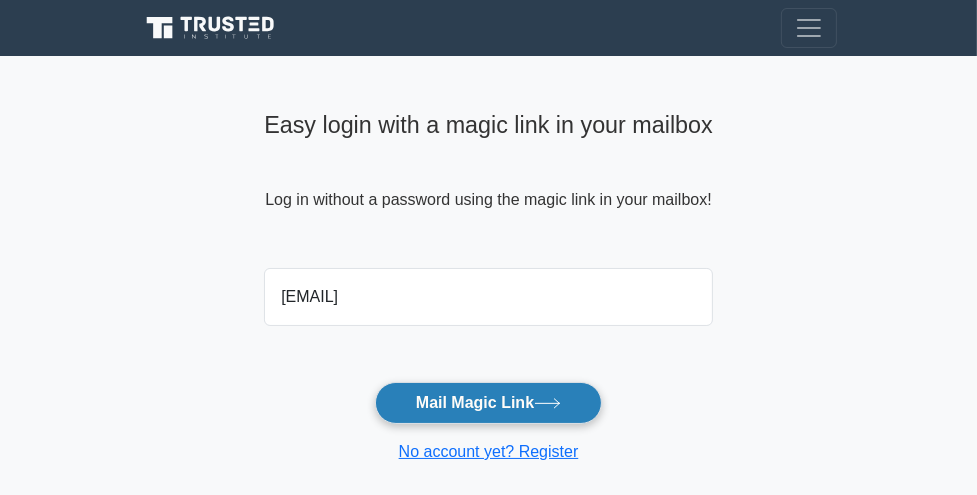 click on "Mail Magic Link" at bounding box center (488, 403) 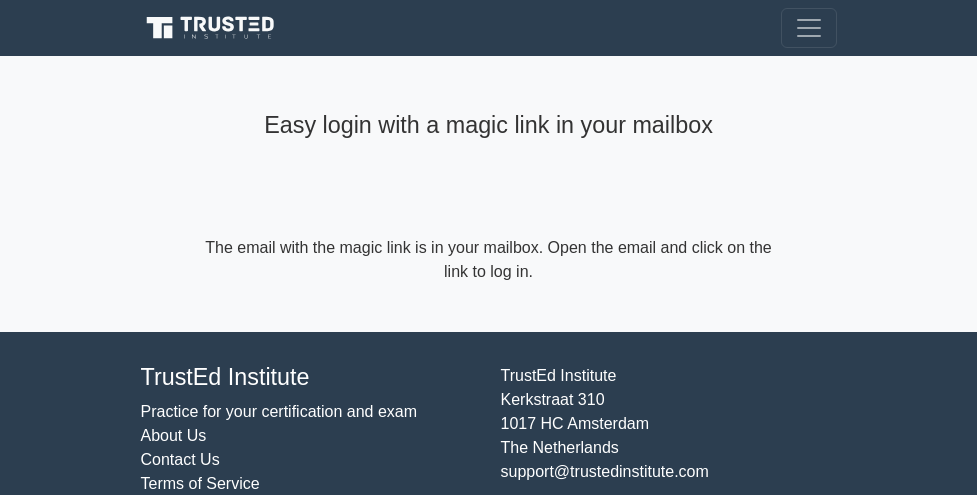 scroll, scrollTop: 0, scrollLeft: 0, axis: both 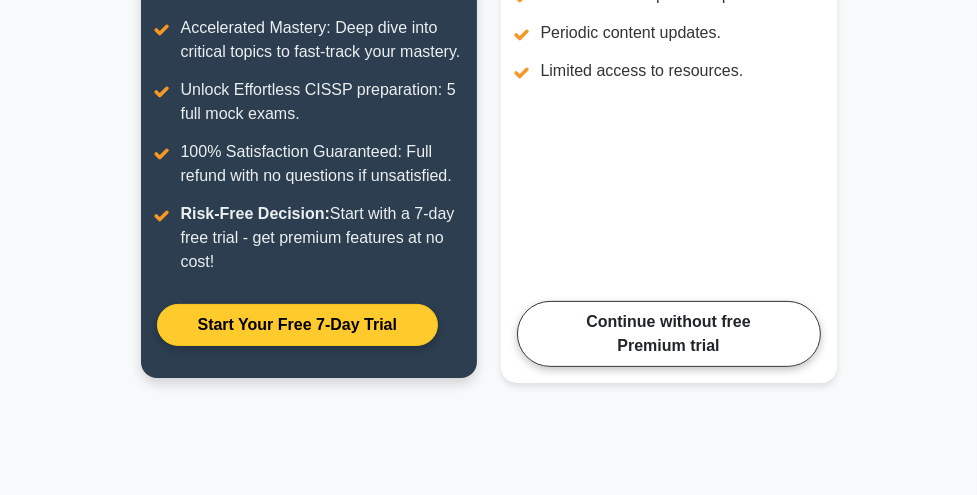 click on "Start Your Free 7-Day Trial" at bounding box center (297, 325) 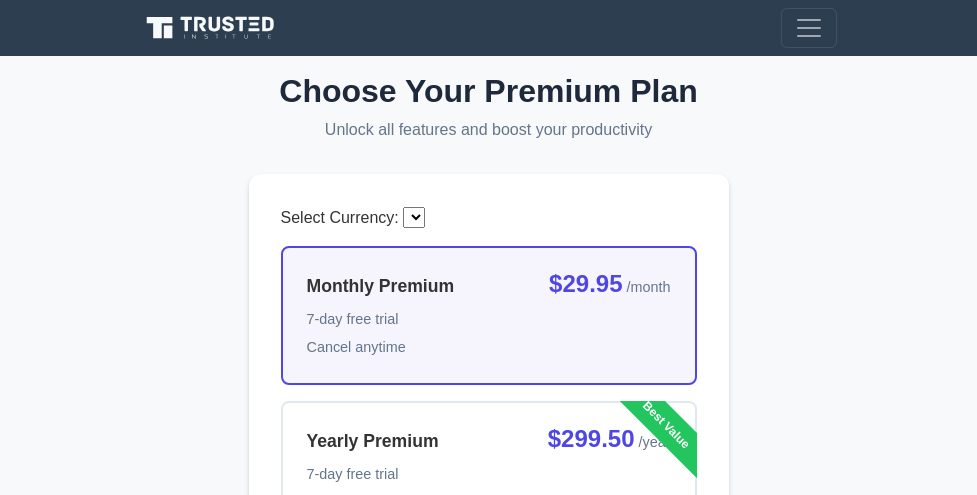 scroll, scrollTop: 0, scrollLeft: 0, axis: both 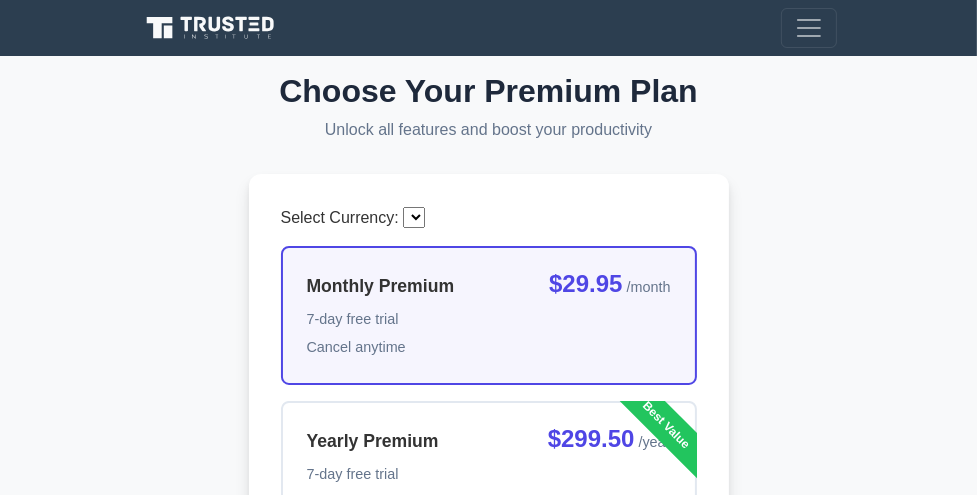 select on "USD" 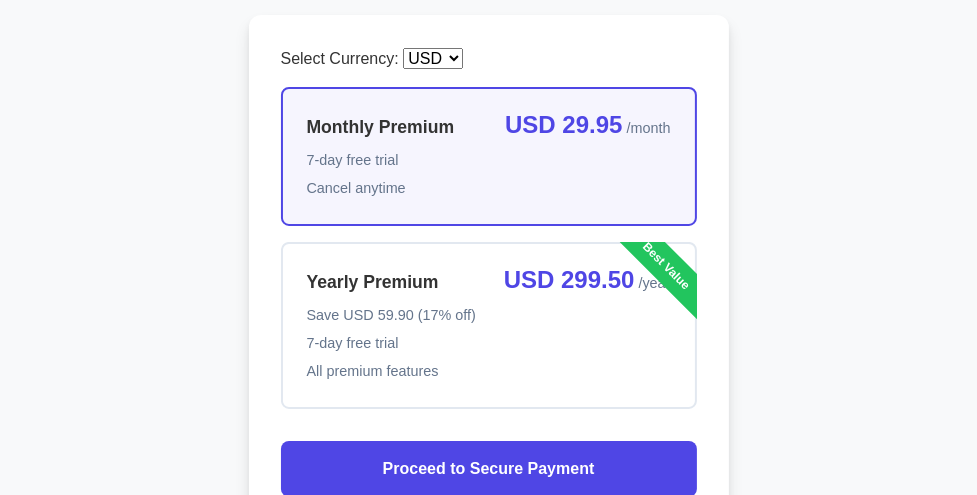 scroll, scrollTop: 214, scrollLeft: 0, axis: vertical 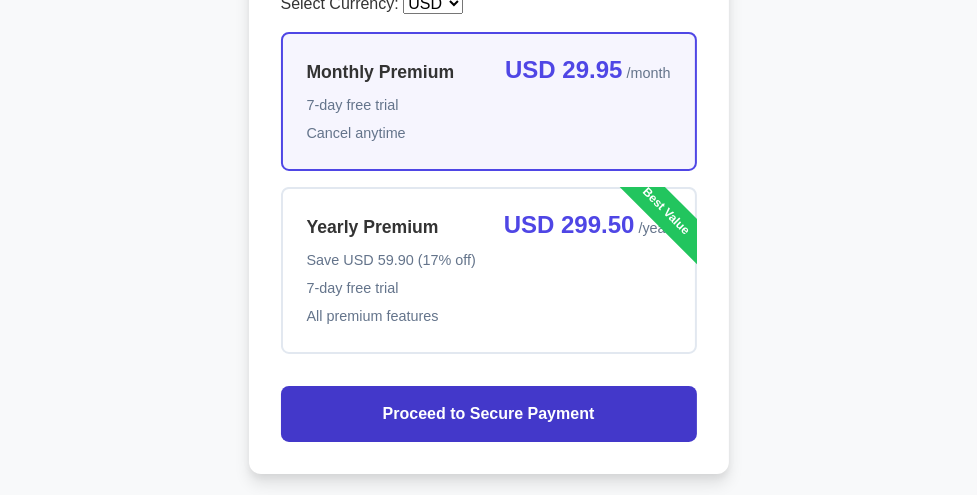 click on "Proceed to Secure Payment" at bounding box center [489, 414] 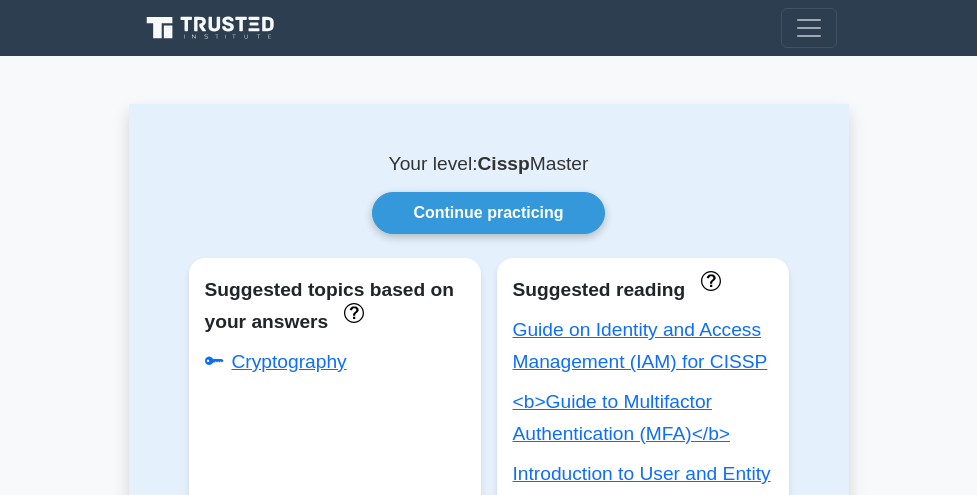 scroll, scrollTop: 0, scrollLeft: 0, axis: both 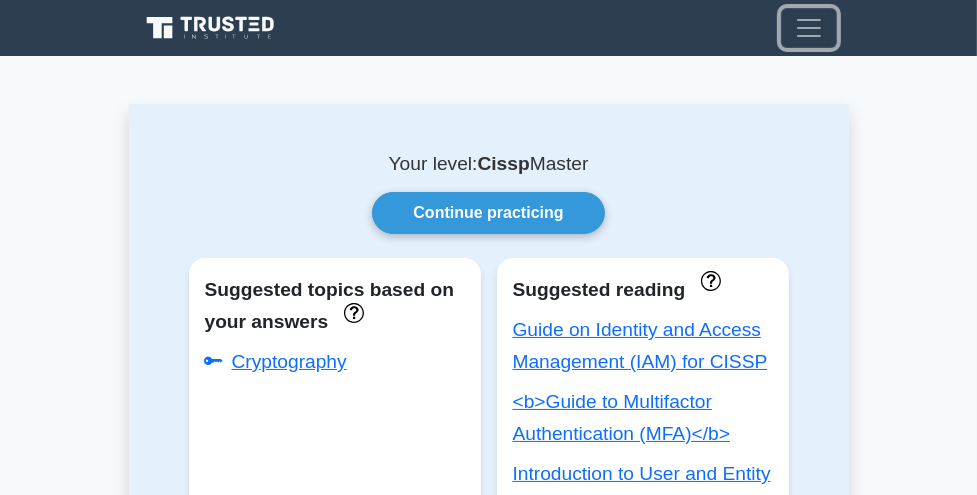 click at bounding box center [809, 28] 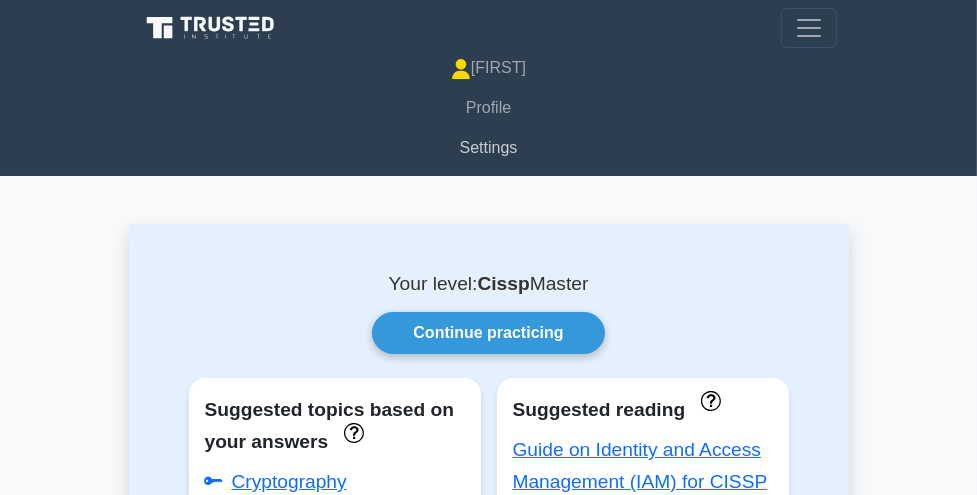 click on "Settings" at bounding box center (489, 148) 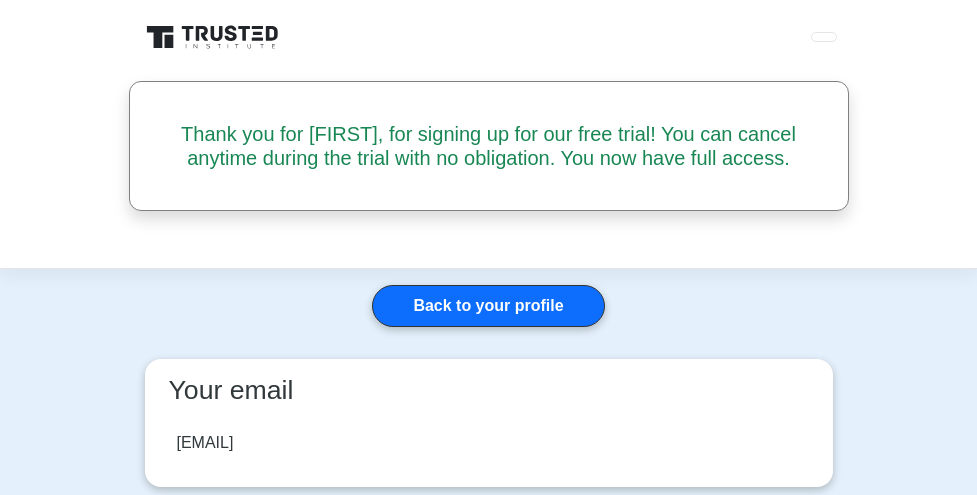 scroll, scrollTop: 0, scrollLeft: 0, axis: both 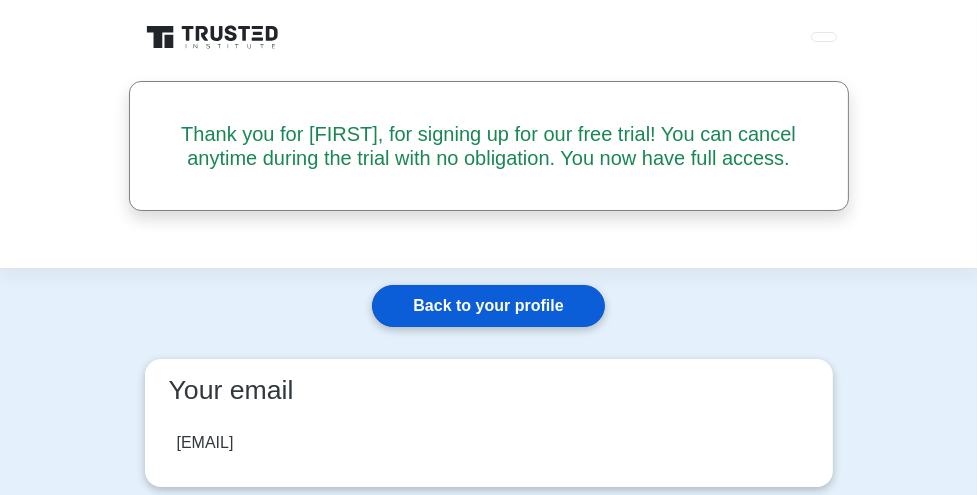 click on "Back to your profile" at bounding box center (488, 306) 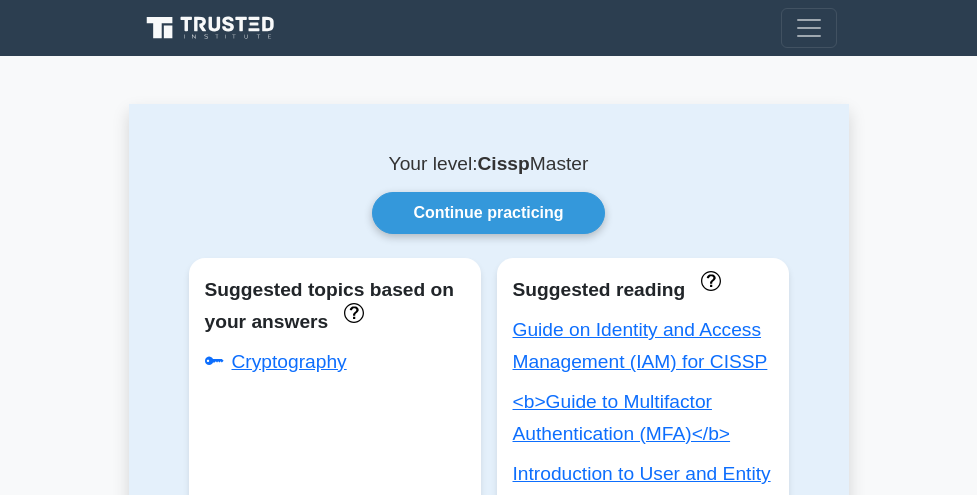 scroll, scrollTop: 0, scrollLeft: 0, axis: both 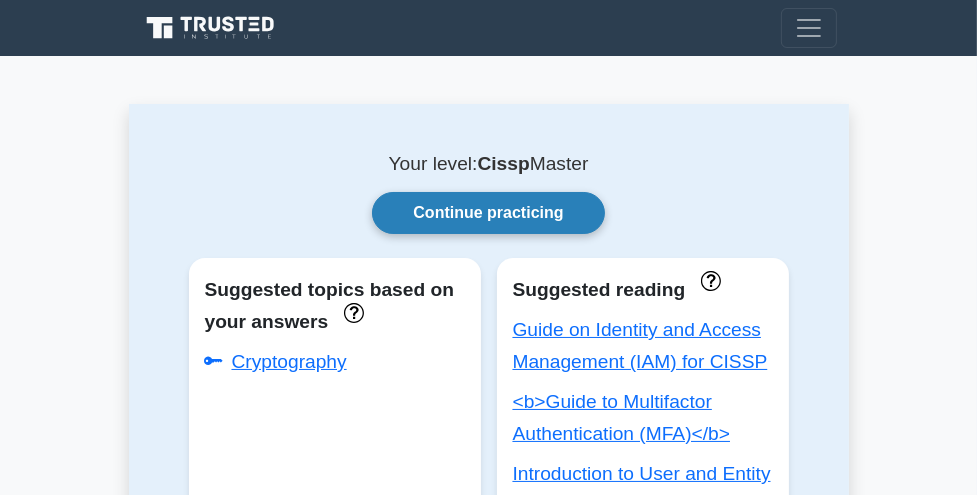 click on "Continue practicing" at bounding box center (488, 213) 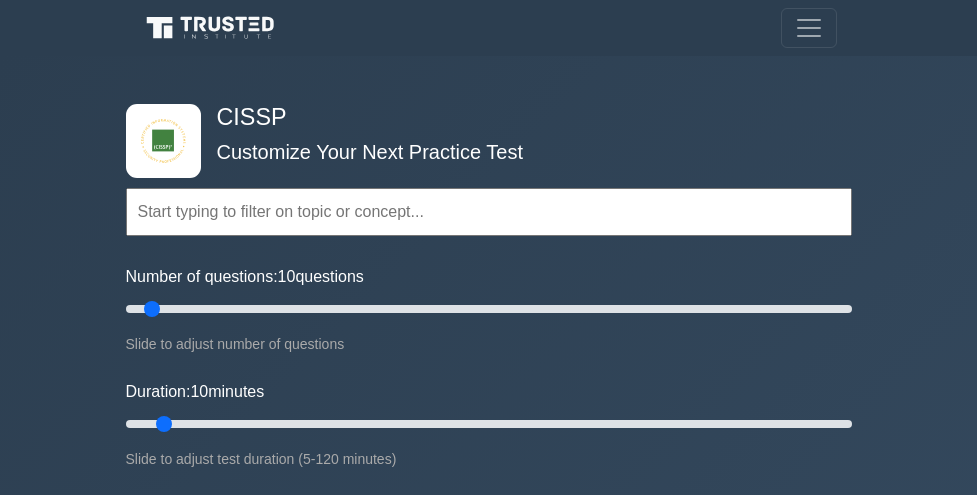 scroll, scrollTop: 0, scrollLeft: 0, axis: both 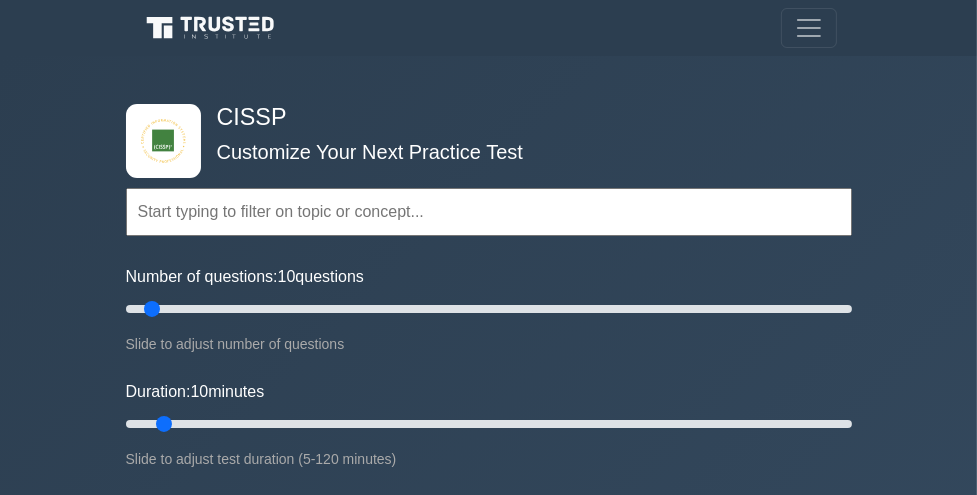 click on "Topics
Security and Risk Management
Asset Security
Security Architecture and Engineering
Communication and Network Security
Software Development Security
Security Assessment and Testing
Identity and Access Management
Cryptography
Security Operations
Security and Privacy Controls
Concepts" at bounding box center (489, 184) 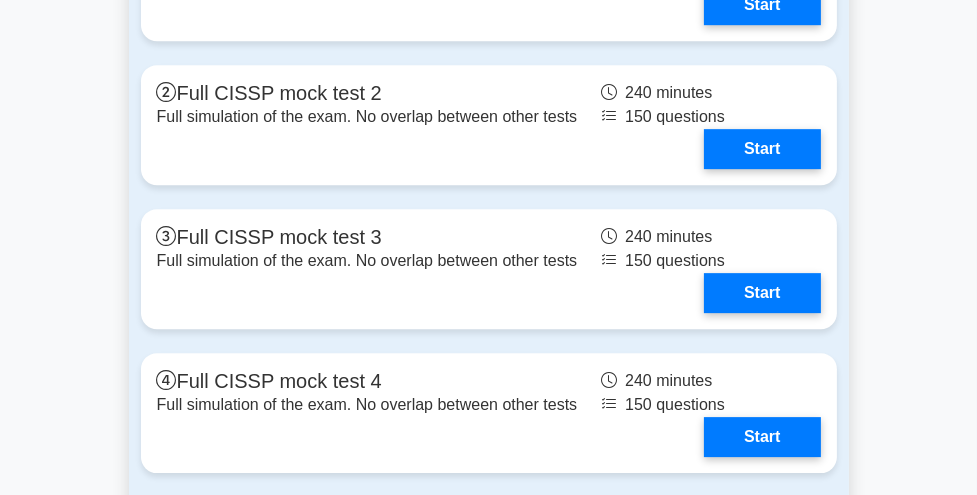 scroll, scrollTop: 6058, scrollLeft: 0, axis: vertical 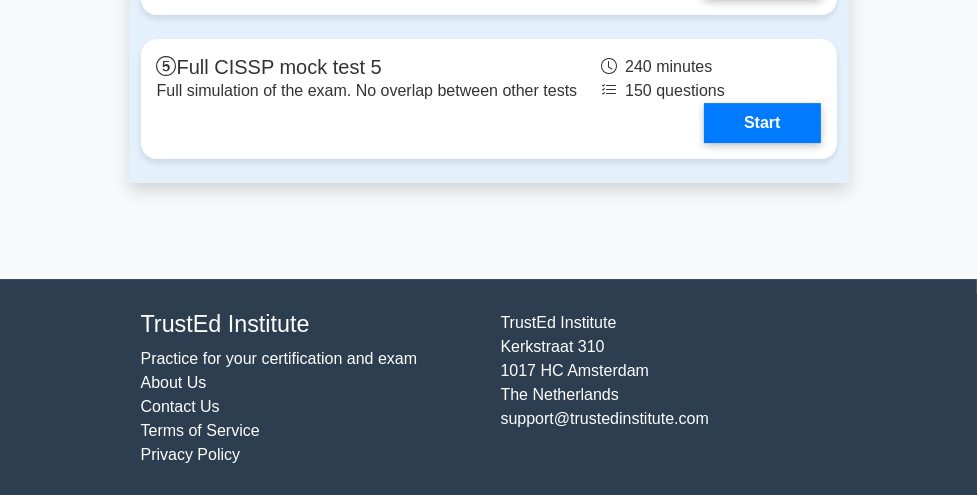 click on "Practice for your certification and exam" at bounding box center (279, 358) 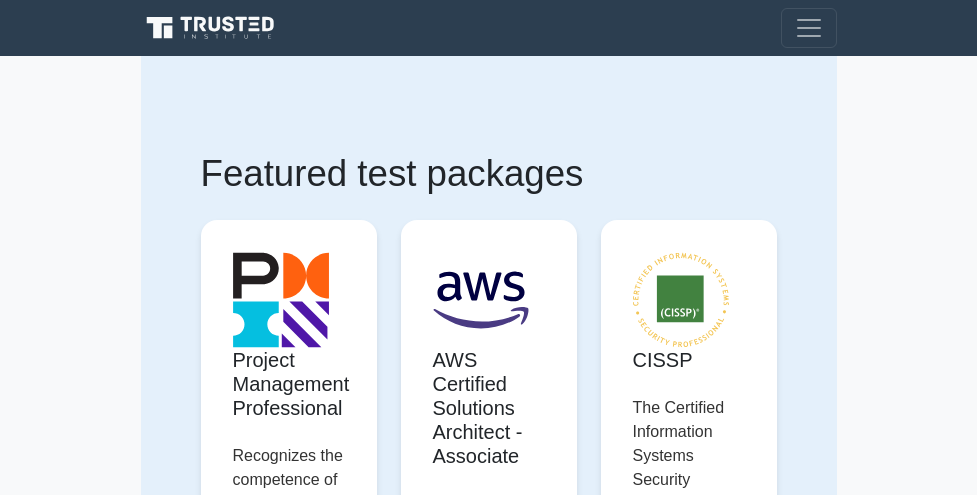 scroll, scrollTop: 0, scrollLeft: 0, axis: both 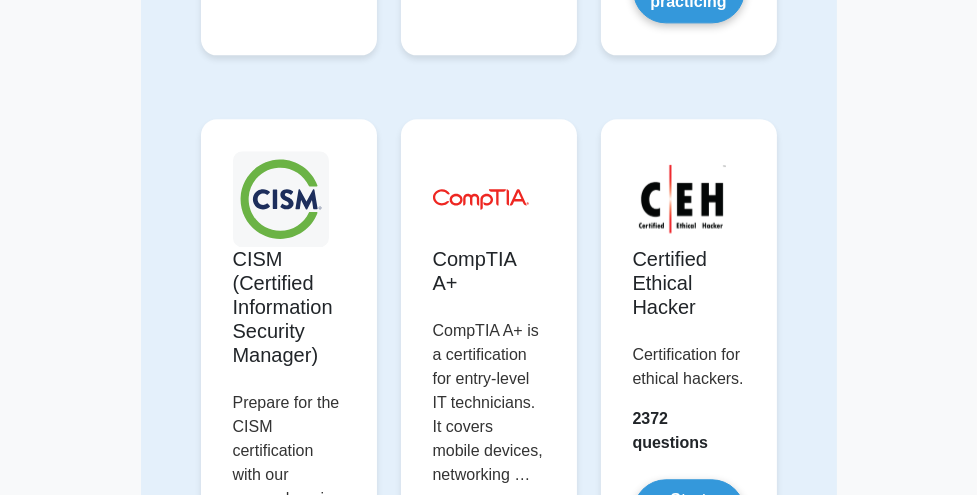 click on "Start practicing" at bounding box center (289, 704) 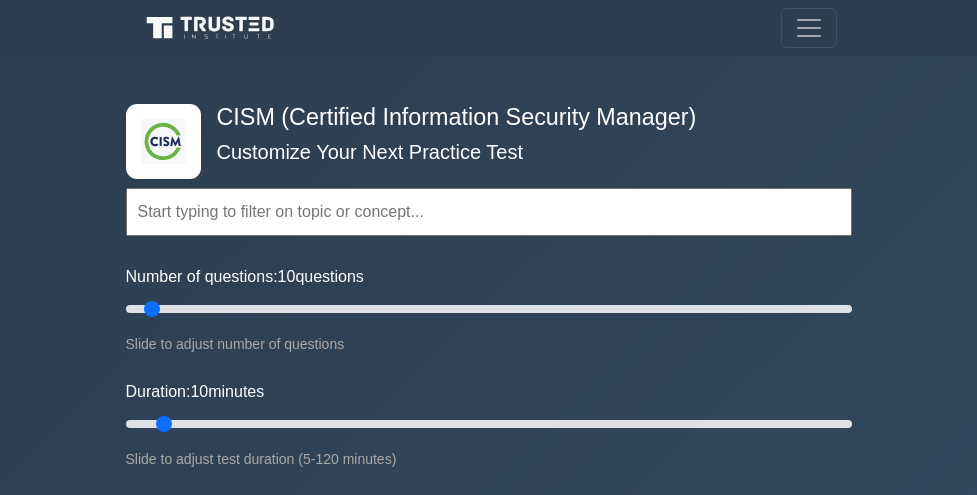 scroll, scrollTop: 0, scrollLeft: 0, axis: both 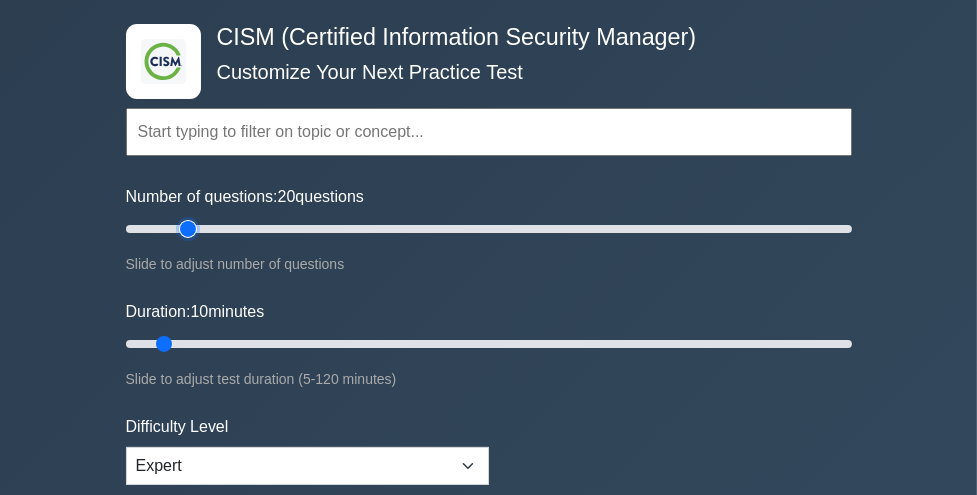 click on "Number of questions:  20  questions" at bounding box center (489, 229) 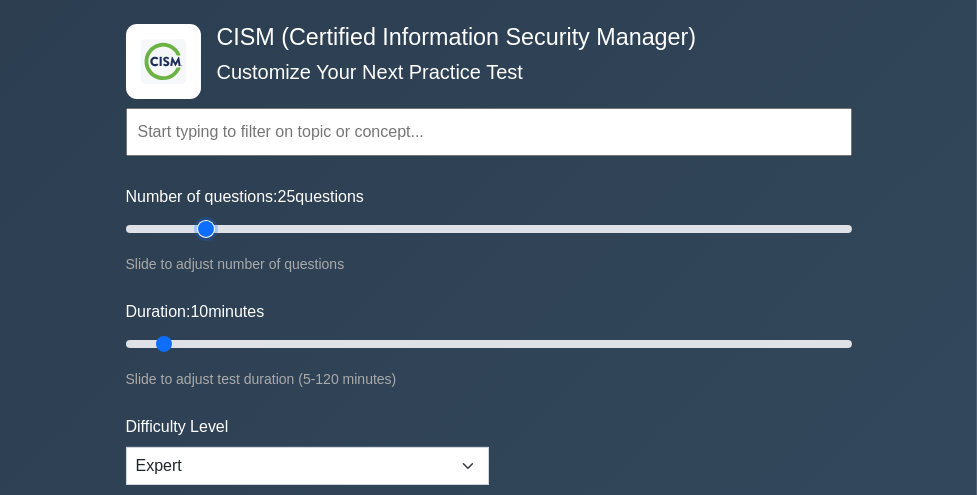 type on "25" 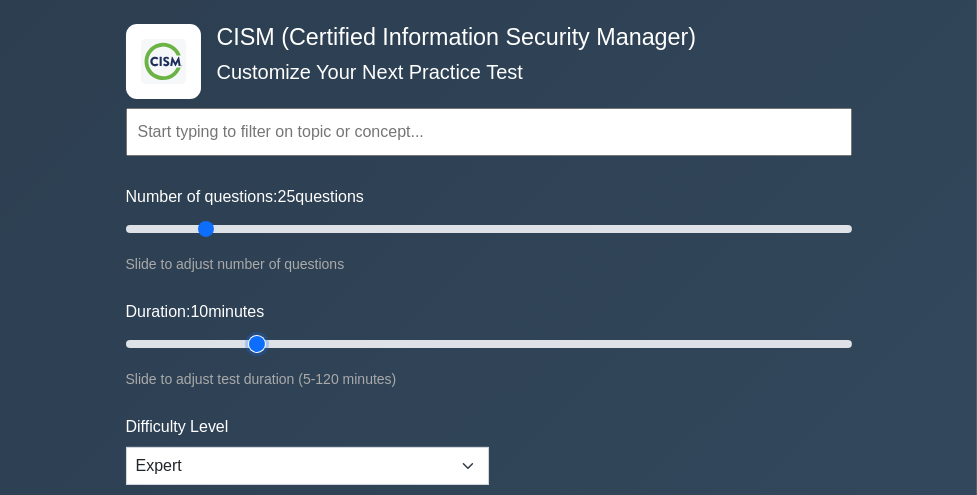type on "25" 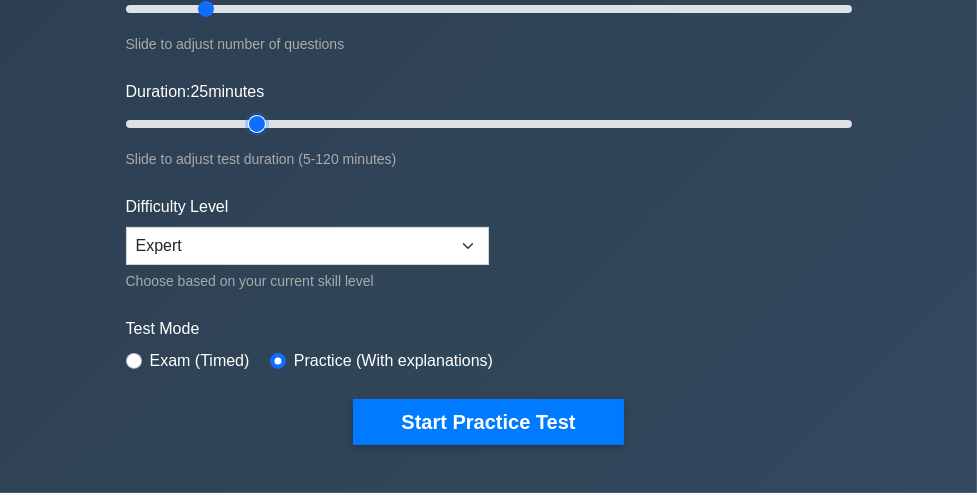 scroll, scrollTop: 301, scrollLeft: 0, axis: vertical 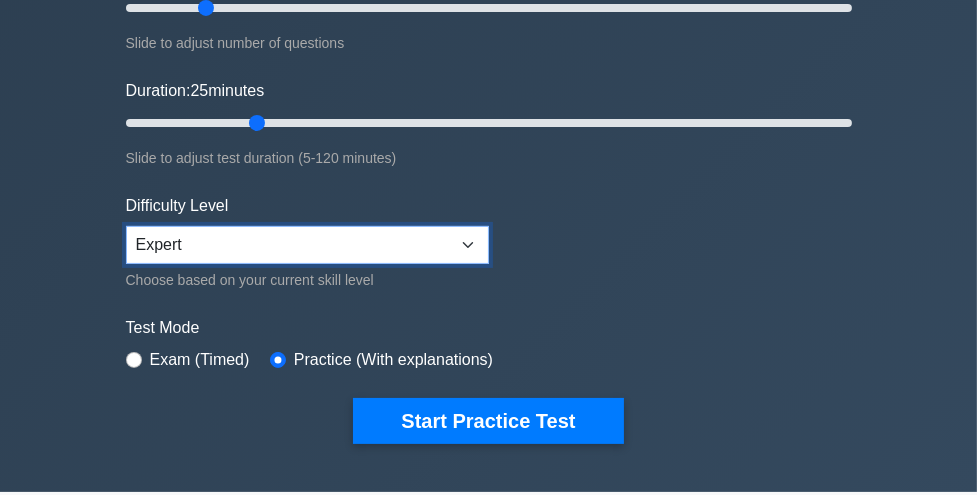 click on "Beginner
Intermediate
Expert" at bounding box center [307, 245] 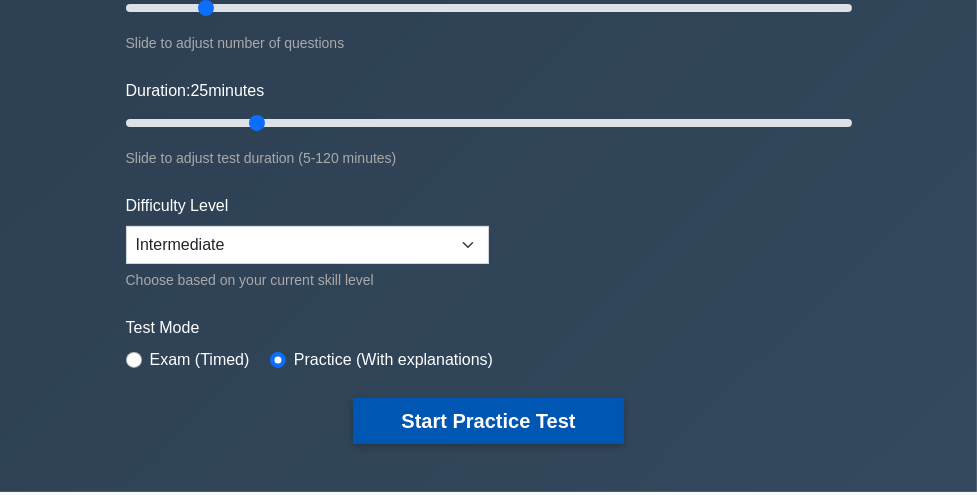 click on "Start Practice Test" at bounding box center (488, 421) 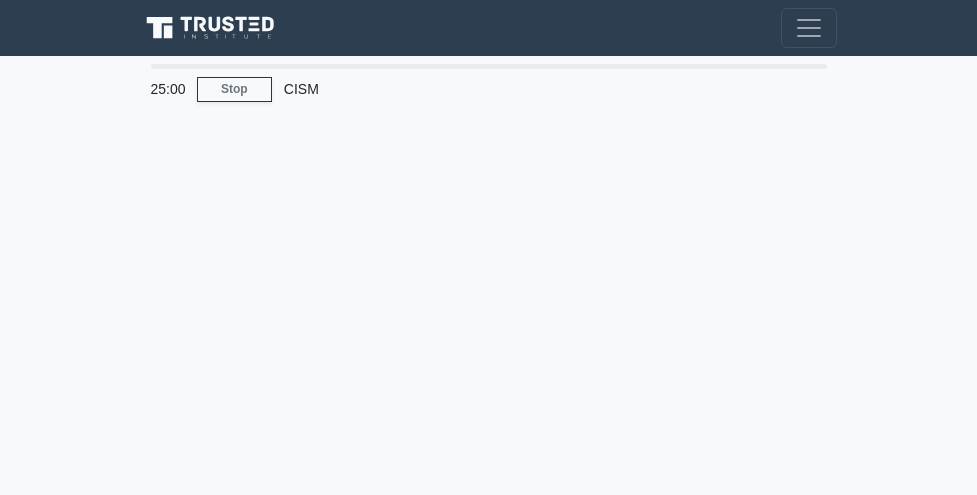 scroll, scrollTop: 0, scrollLeft: 0, axis: both 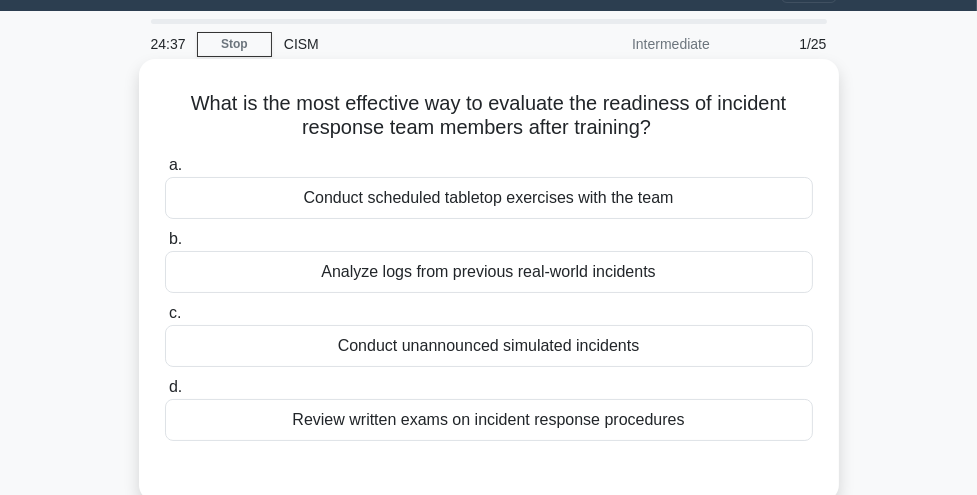 click on "Conduct scheduled tabletop exercises with the team" at bounding box center (489, 198) 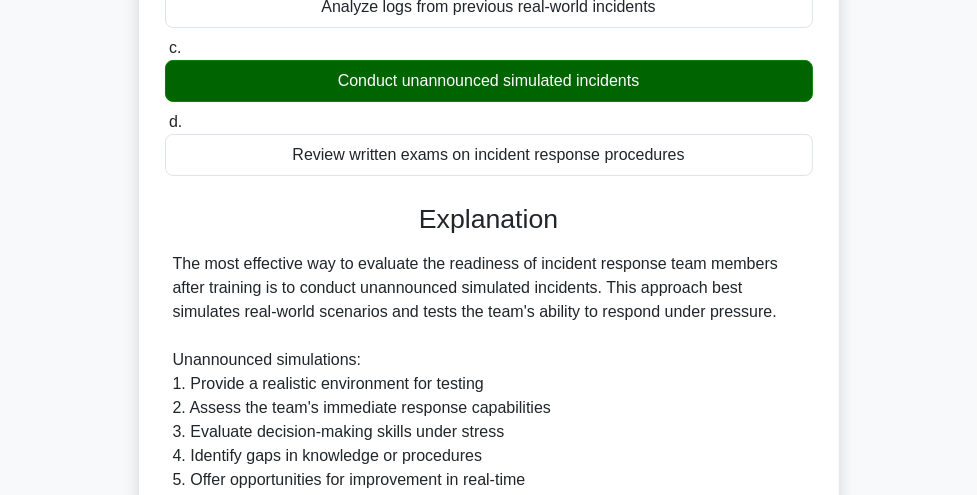 scroll, scrollTop: 318, scrollLeft: 0, axis: vertical 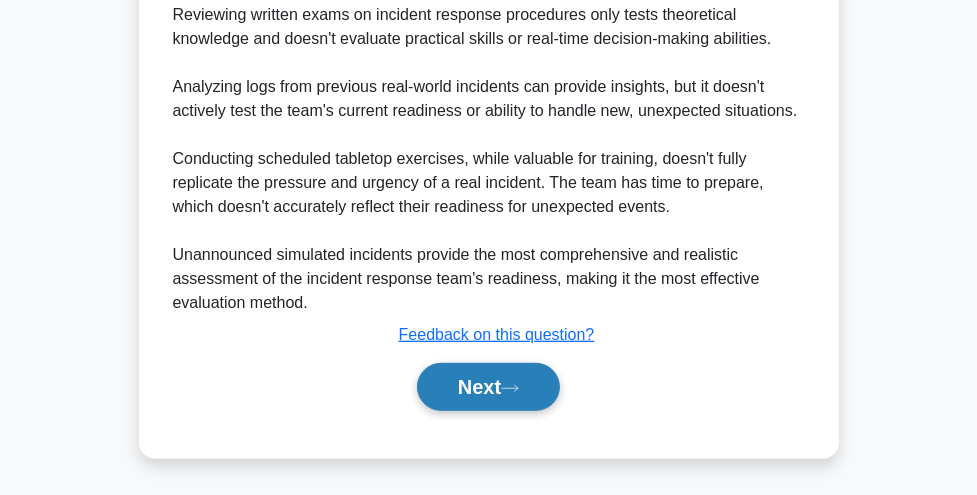 click on "Next" at bounding box center [488, 387] 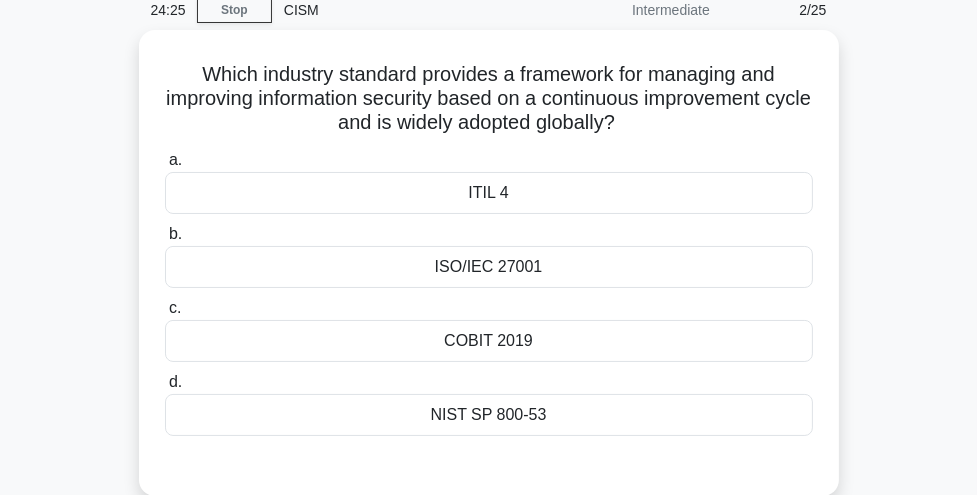 scroll, scrollTop: 78, scrollLeft: 0, axis: vertical 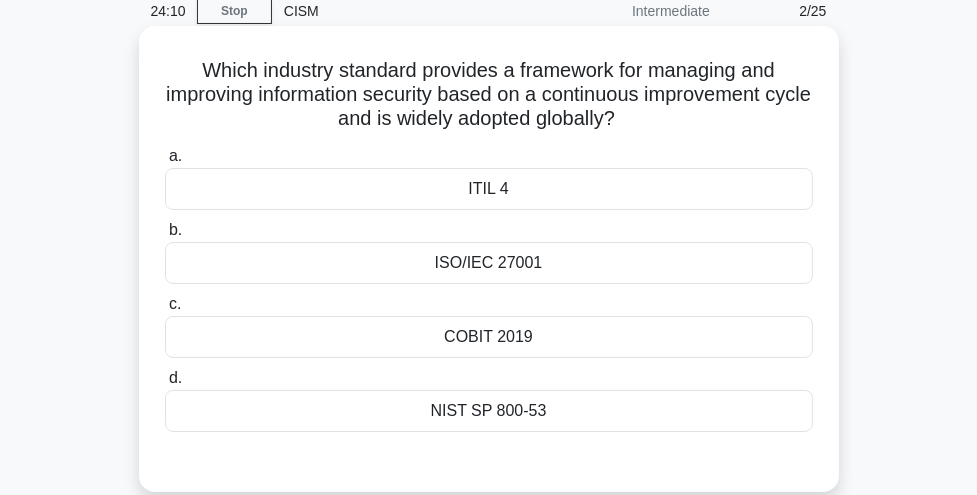 click on "ISO/IEC 27001" at bounding box center (489, 263) 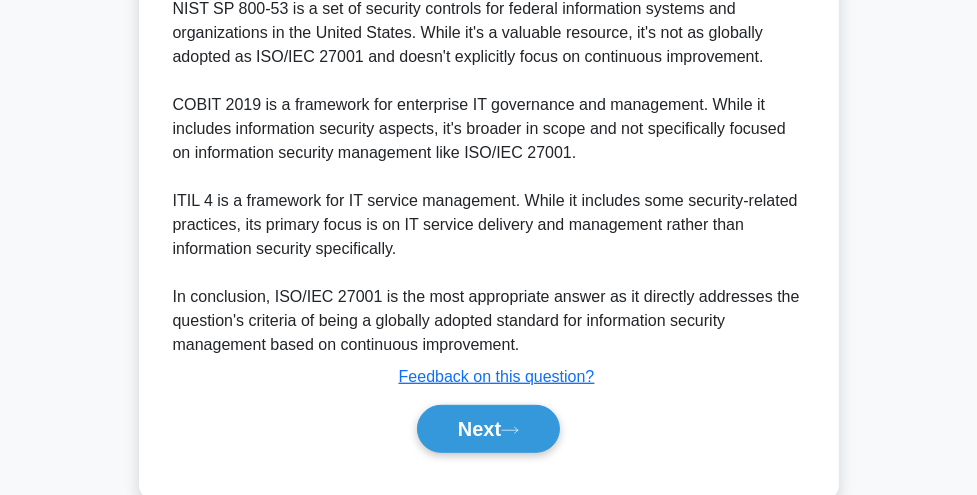 scroll, scrollTop: 974, scrollLeft: 0, axis: vertical 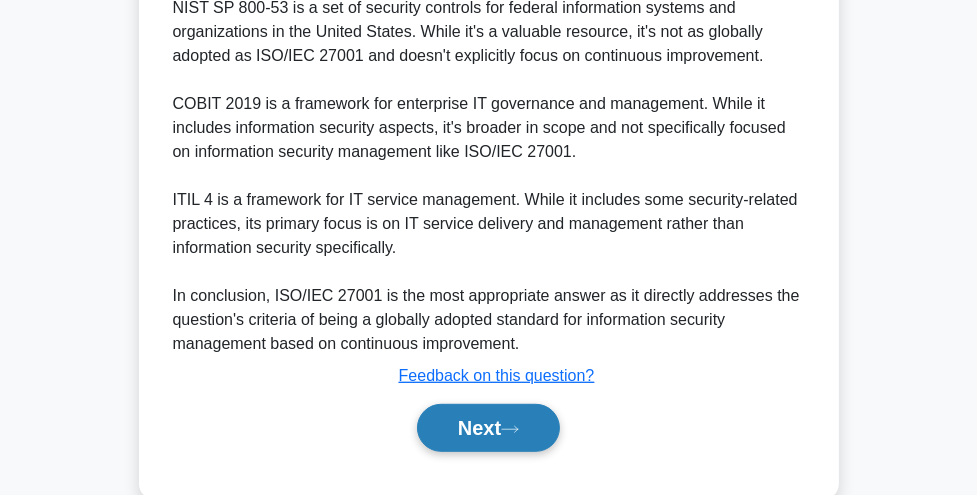 click on "Next" at bounding box center (488, 428) 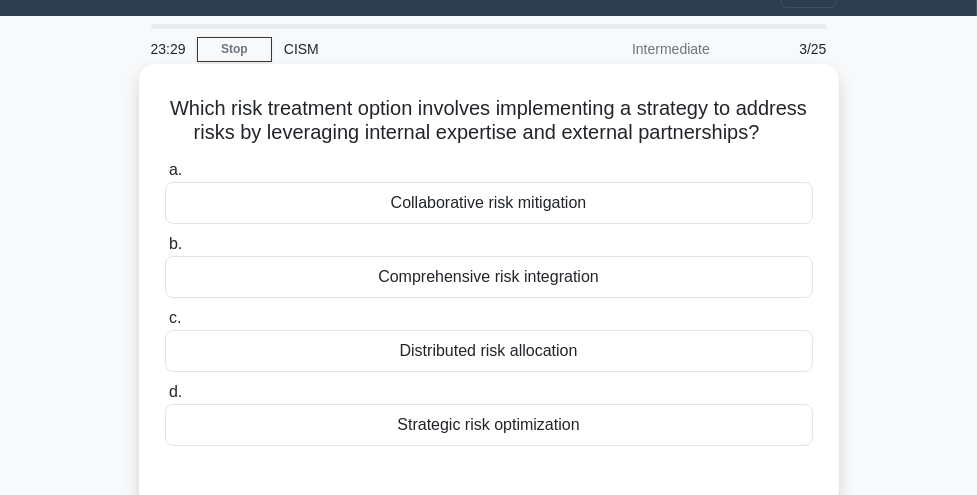 scroll, scrollTop: 38, scrollLeft: 0, axis: vertical 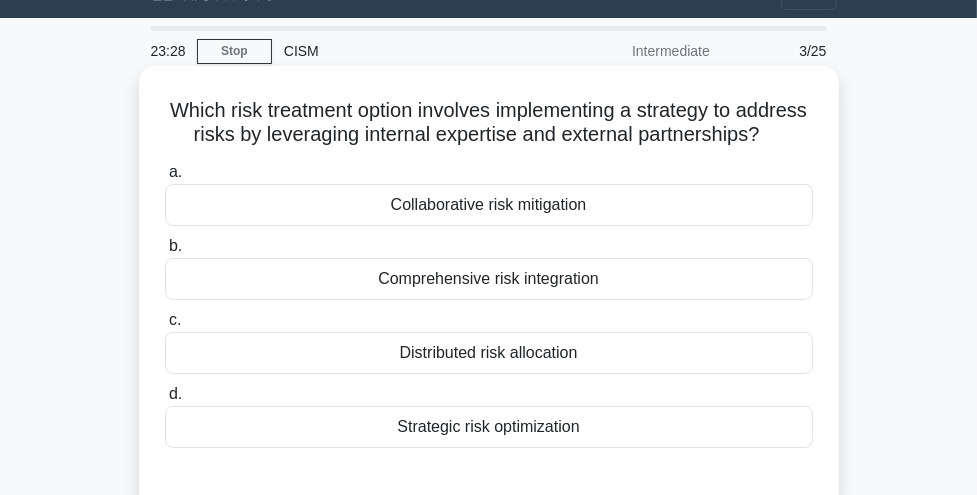 click on "Collaborative risk mitigation" at bounding box center [489, 205] 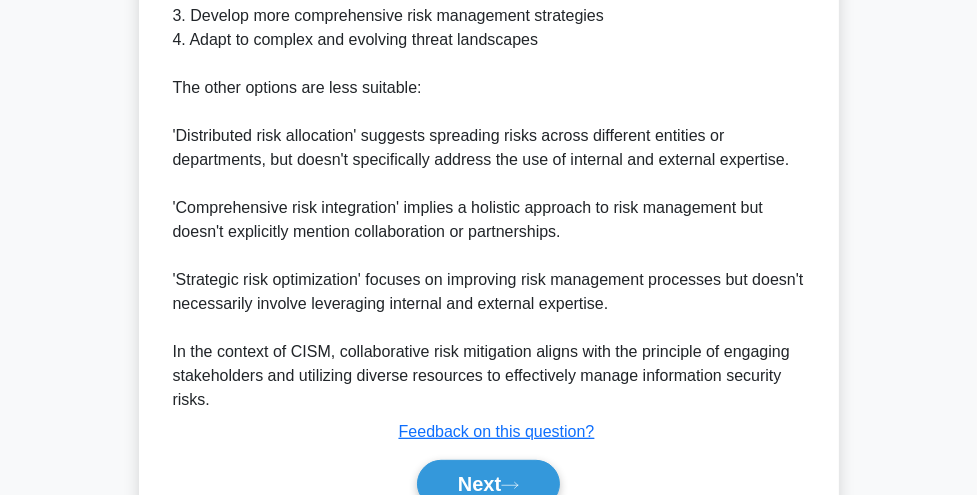 scroll, scrollTop: 870, scrollLeft: 0, axis: vertical 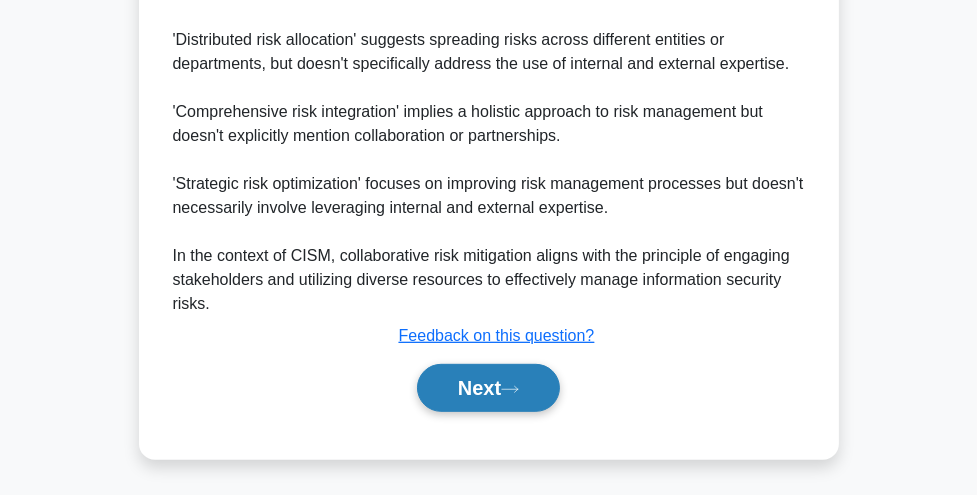 click on "Next" at bounding box center [488, 388] 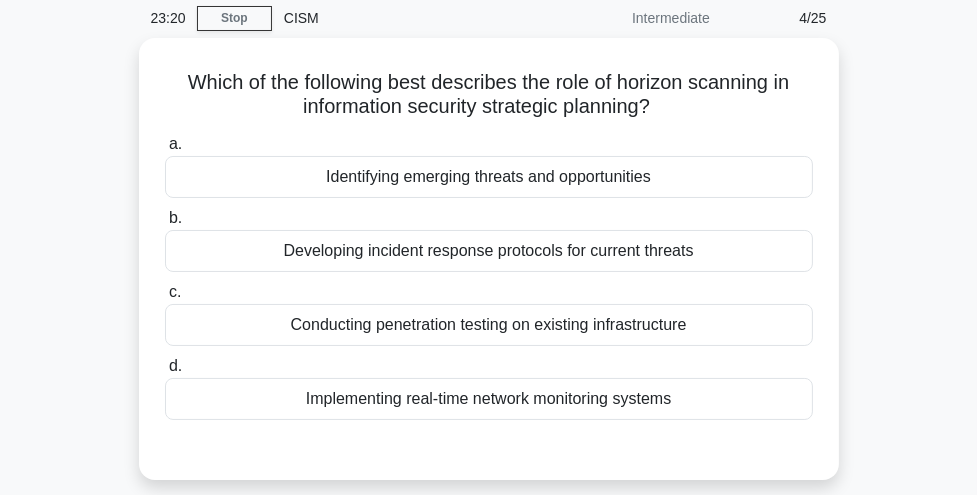 scroll, scrollTop: 68, scrollLeft: 0, axis: vertical 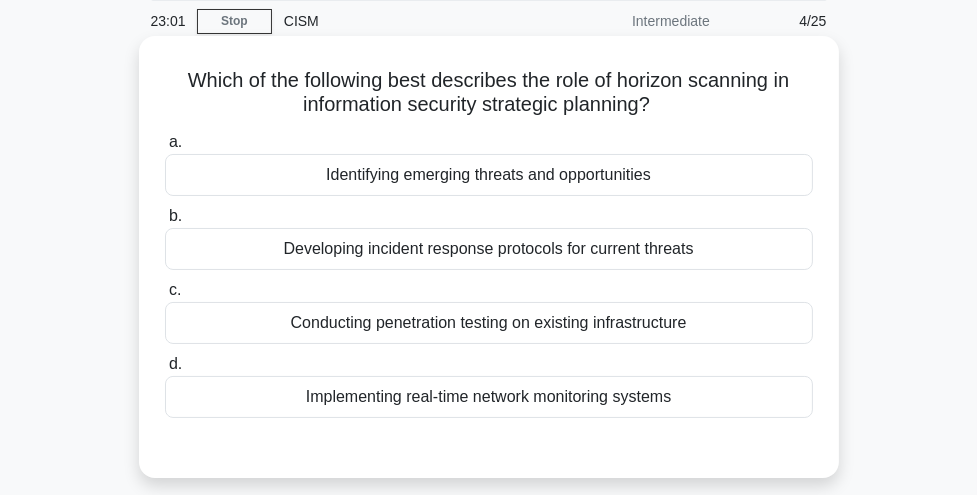 click on "Conducting penetration testing on existing infrastructure" at bounding box center [489, 323] 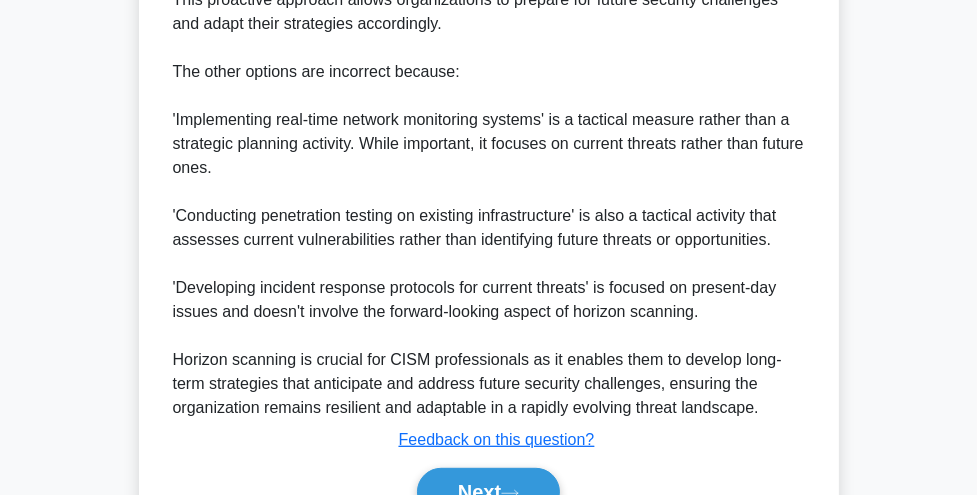 scroll, scrollTop: 862, scrollLeft: 0, axis: vertical 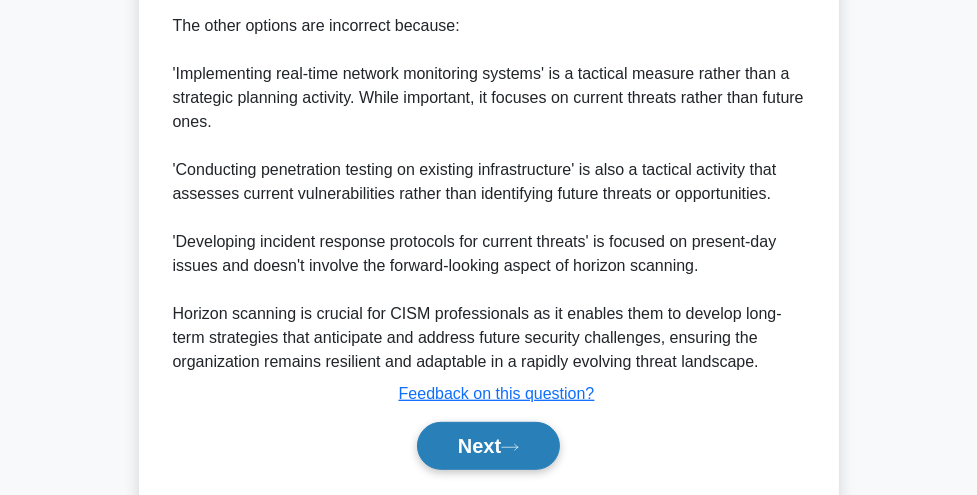 click on "Next" at bounding box center [488, 446] 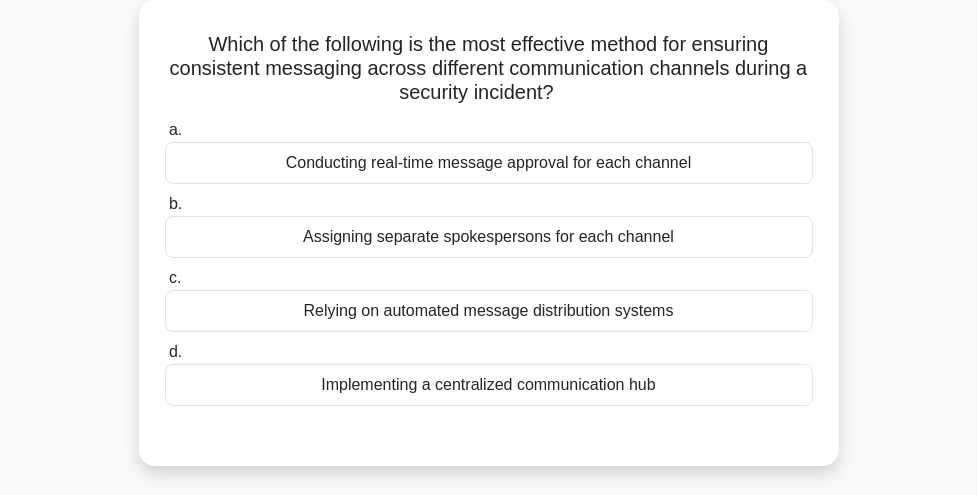 scroll, scrollTop: 90, scrollLeft: 0, axis: vertical 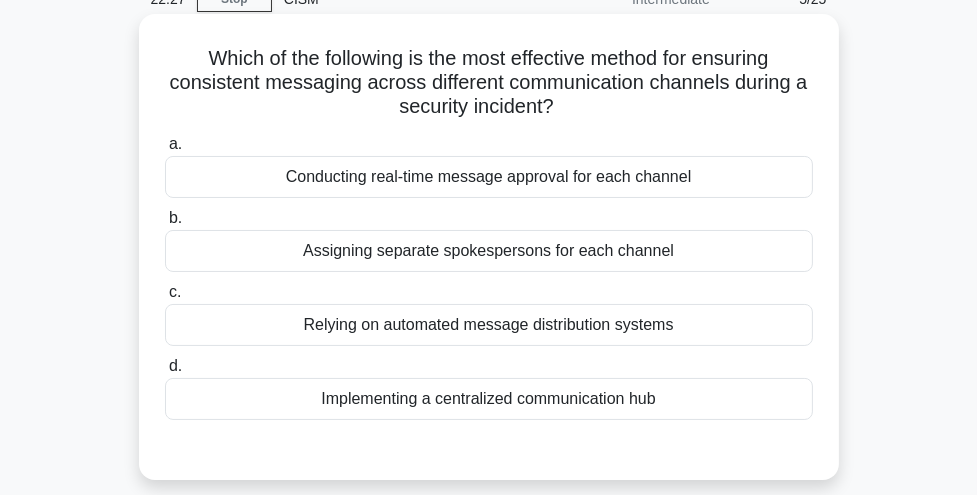 click on "Implementing a centralized communication hub" at bounding box center [489, 399] 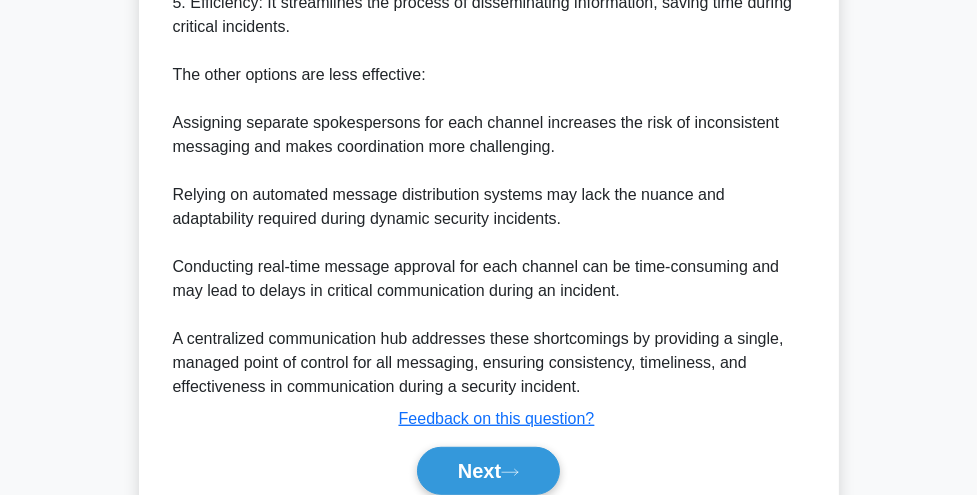 scroll, scrollTop: 1062, scrollLeft: 0, axis: vertical 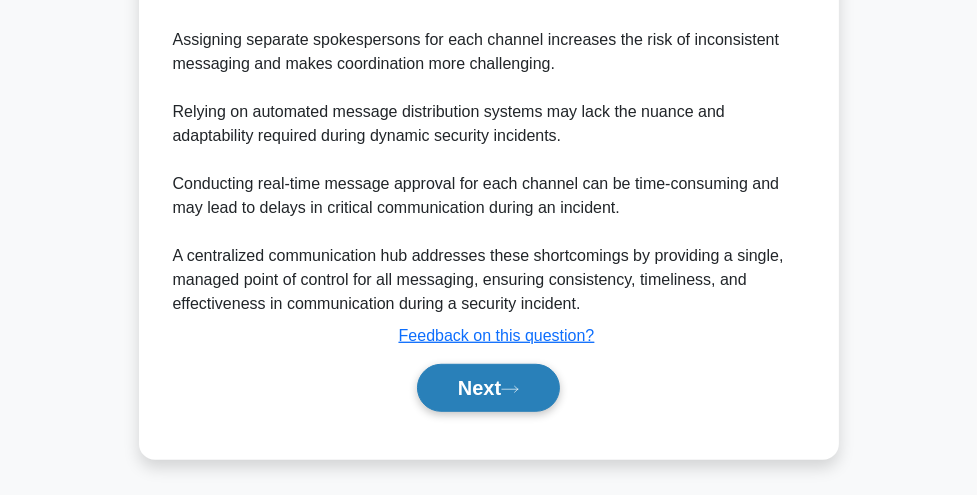 click on "Next" at bounding box center [488, 388] 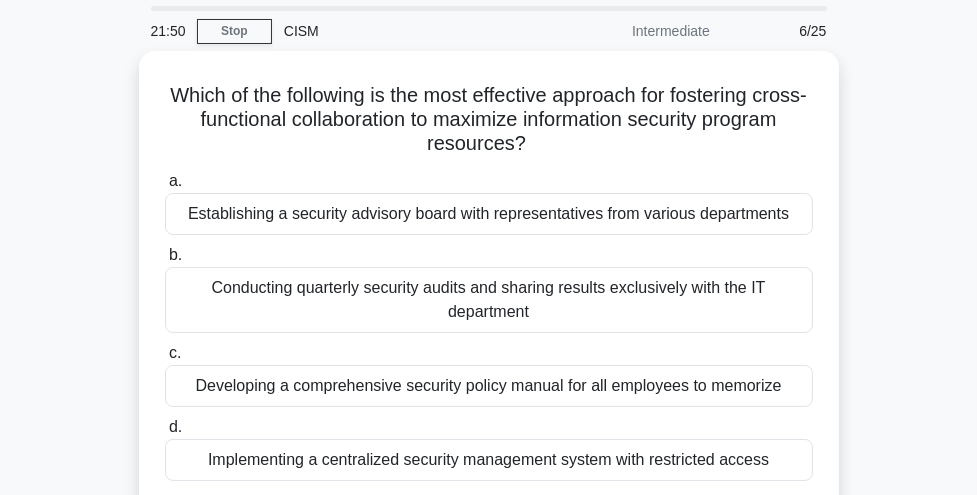 scroll, scrollTop: 73, scrollLeft: 0, axis: vertical 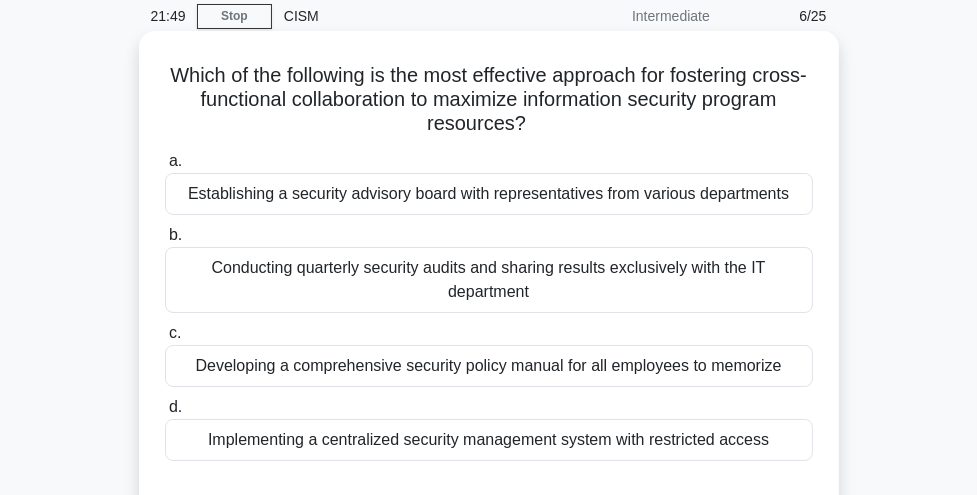 click on "Establishing a security advisory board with representatives from various departments" at bounding box center (489, 194) 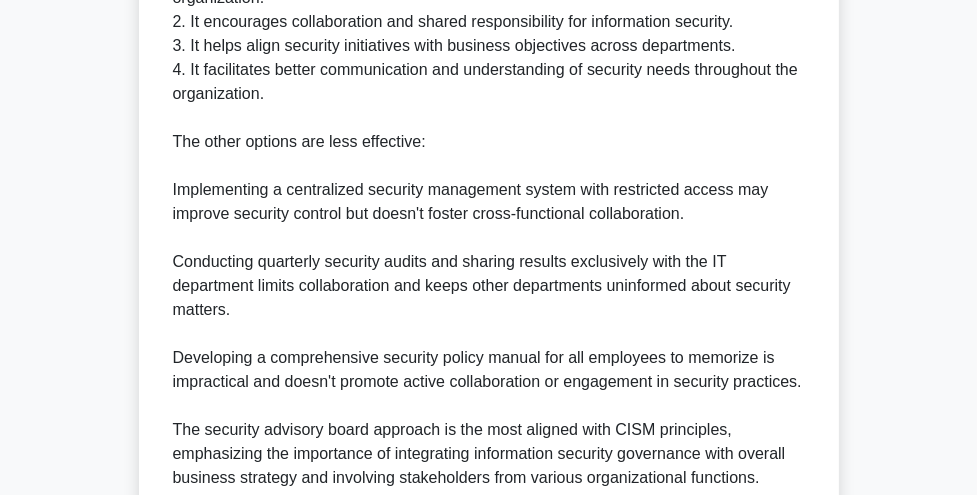 scroll, scrollTop: 818, scrollLeft: 0, axis: vertical 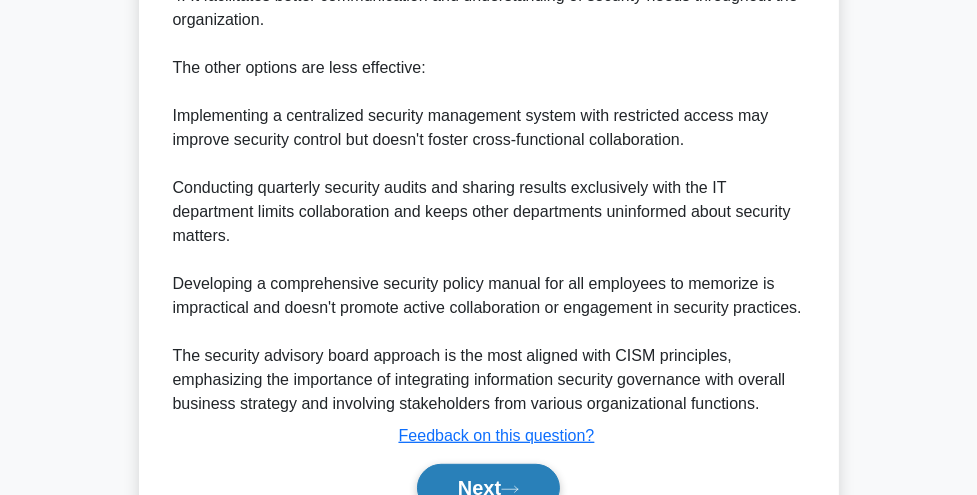 click on "Next" at bounding box center [488, 488] 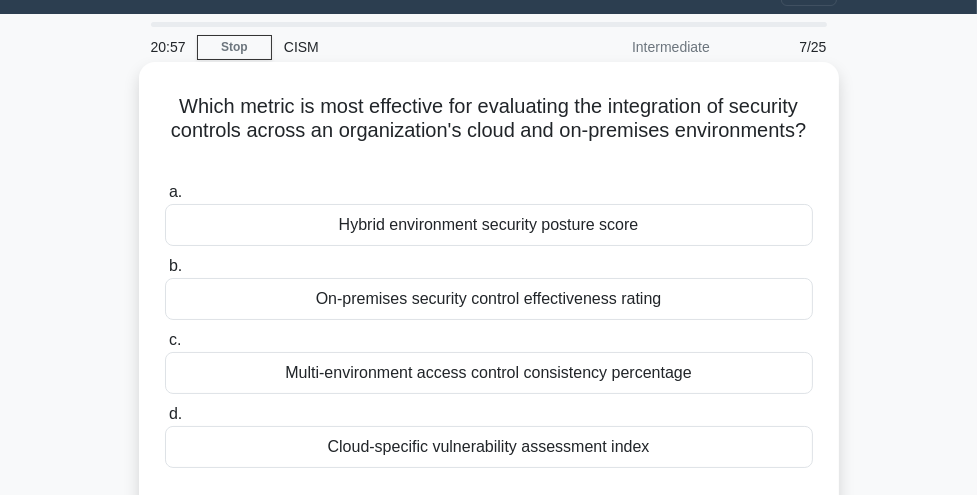 scroll, scrollTop: 43, scrollLeft: 0, axis: vertical 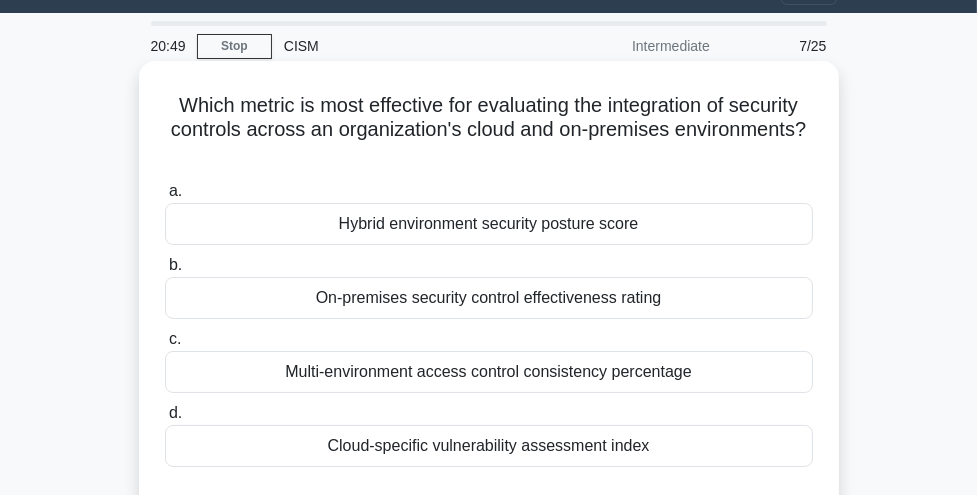 click on "Multi-environment access control consistency percentage" at bounding box center (489, 372) 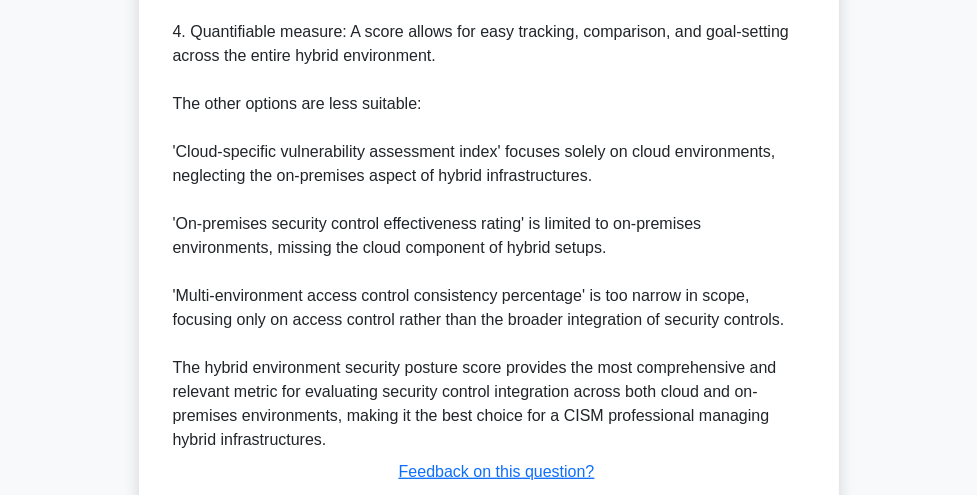 scroll, scrollTop: 1017, scrollLeft: 0, axis: vertical 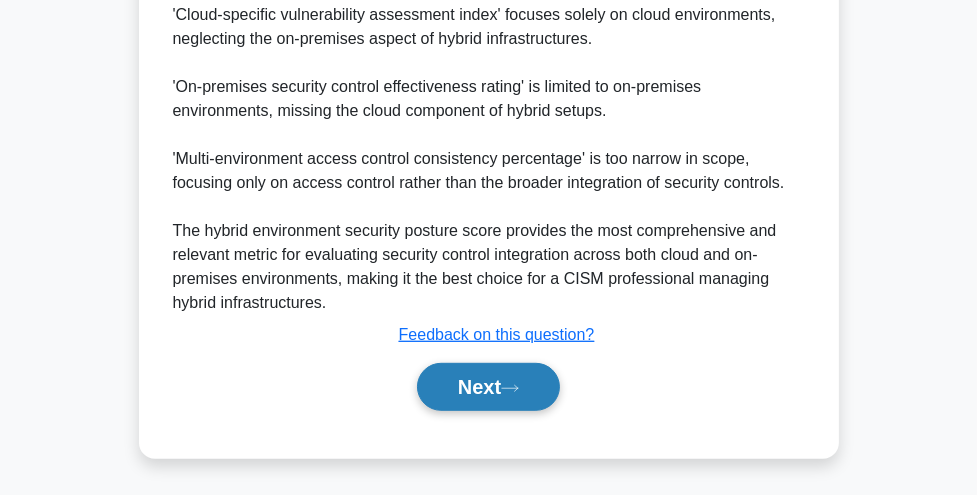 click on "Next" at bounding box center (488, 387) 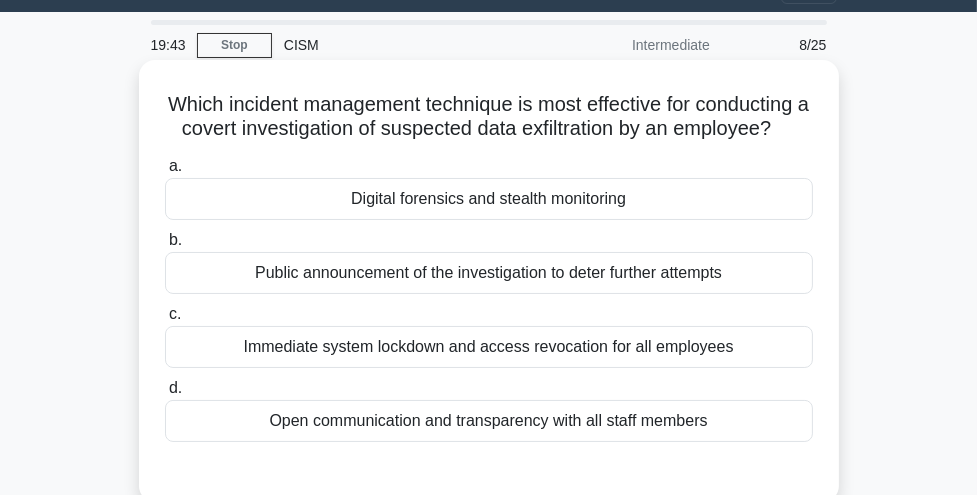 scroll, scrollTop: 48, scrollLeft: 0, axis: vertical 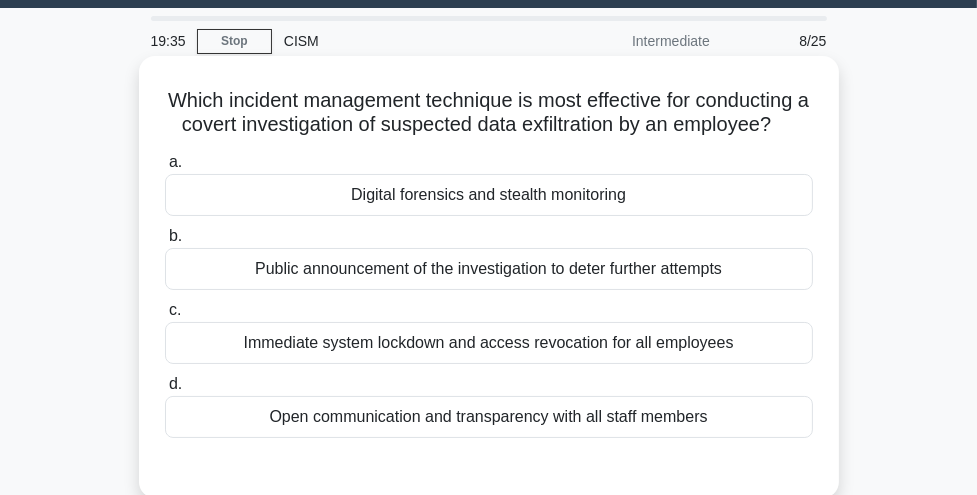 click on "Digital forensics and stealth monitoring" at bounding box center [489, 195] 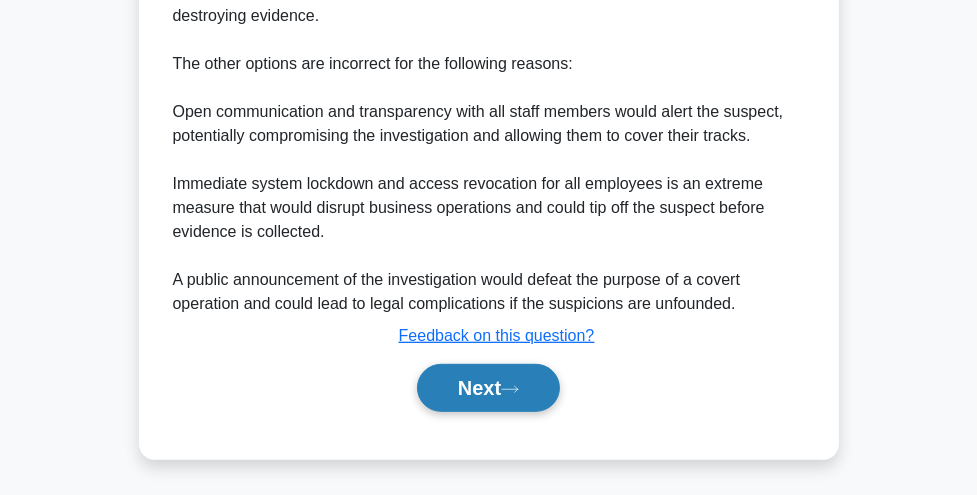 click on "Next" at bounding box center (488, 388) 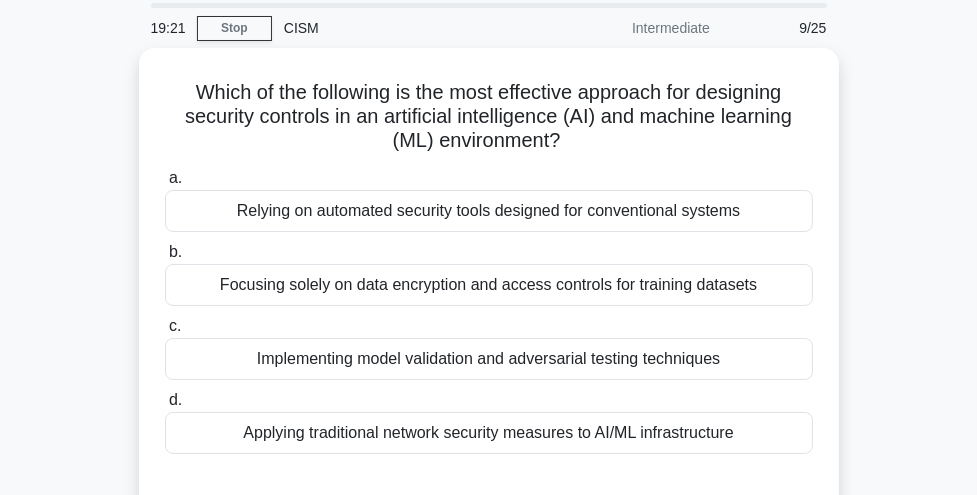 scroll, scrollTop: 62, scrollLeft: 0, axis: vertical 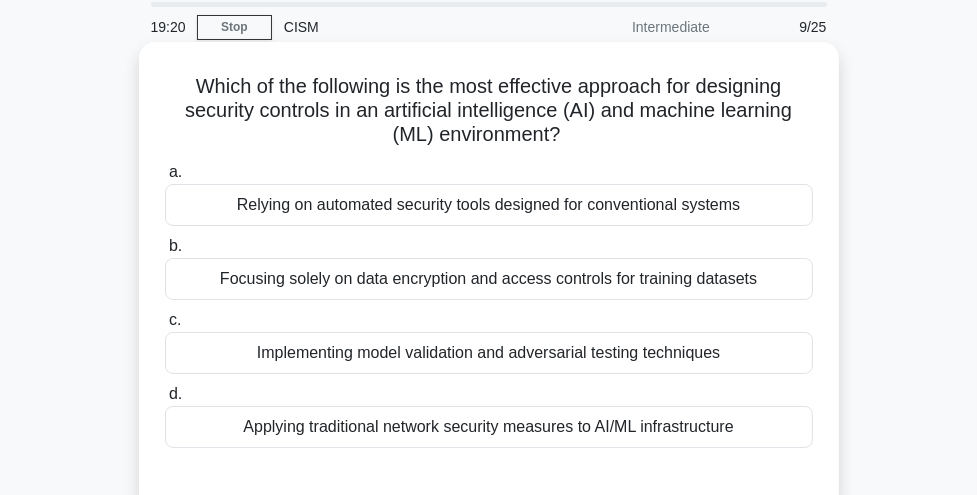 click on "Implementing model validation and adversarial testing techniques" at bounding box center [489, 353] 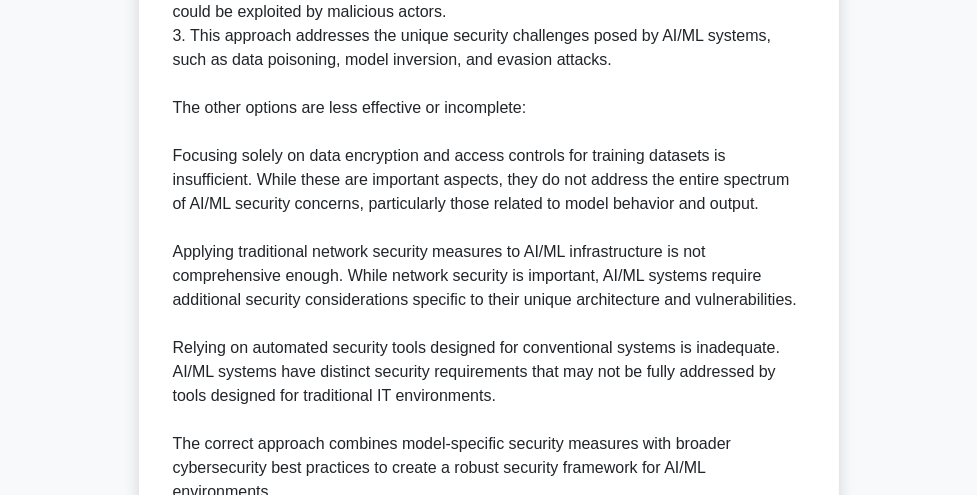 scroll, scrollTop: 918, scrollLeft: 0, axis: vertical 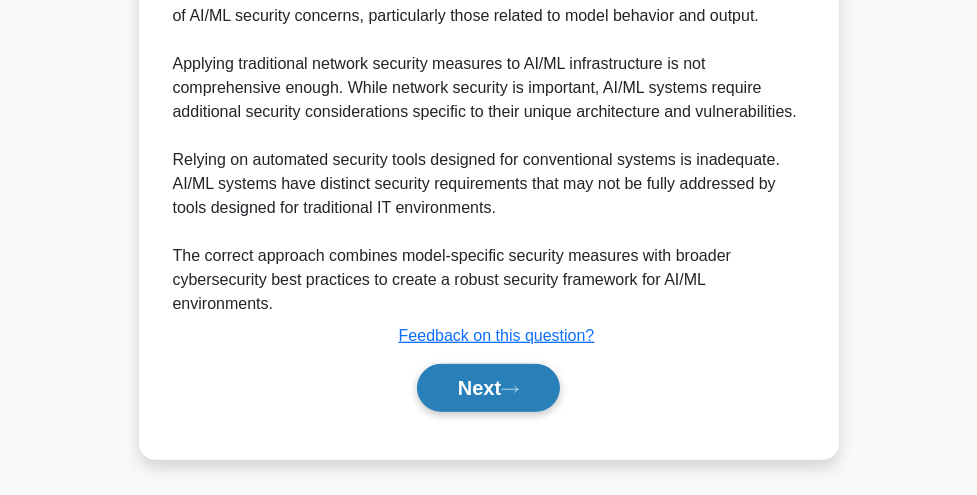 click on "Next" at bounding box center (488, 388) 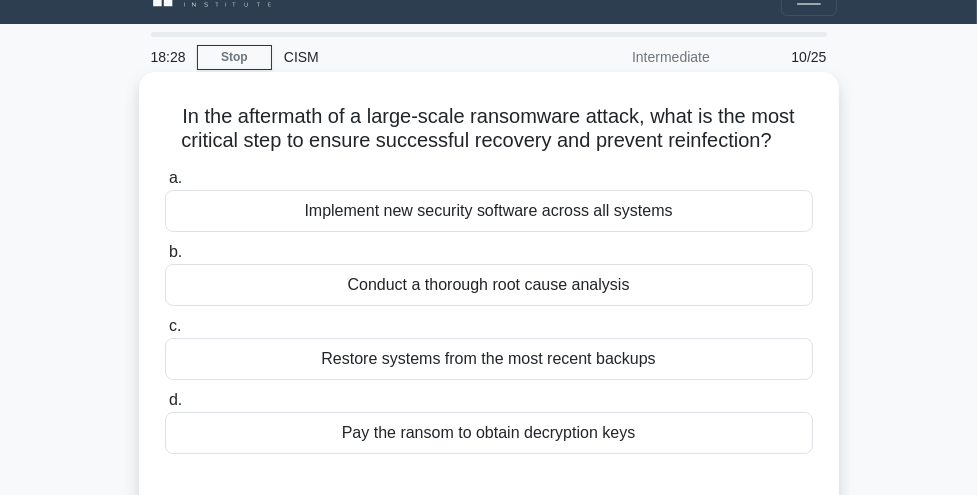 scroll, scrollTop: 33, scrollLeft: 0, axis: vertical 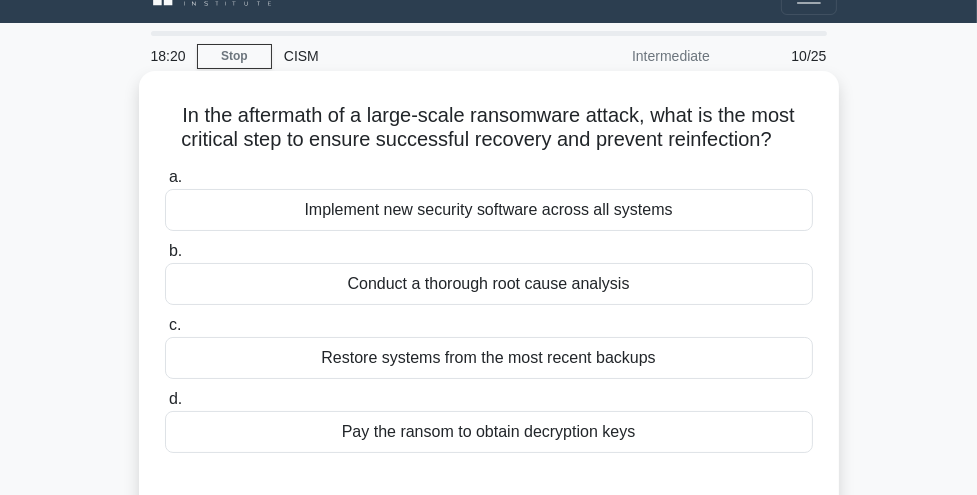 click on "Conduct a thorough root cause analysis" at bounding box center (489, 284) 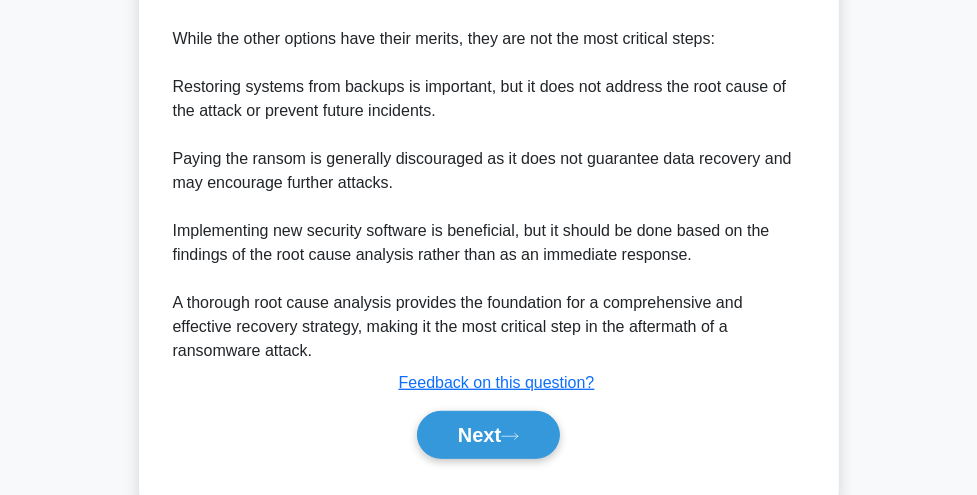 scroll, scrollTop: 990, scrollLeft: 0, axis: vertical 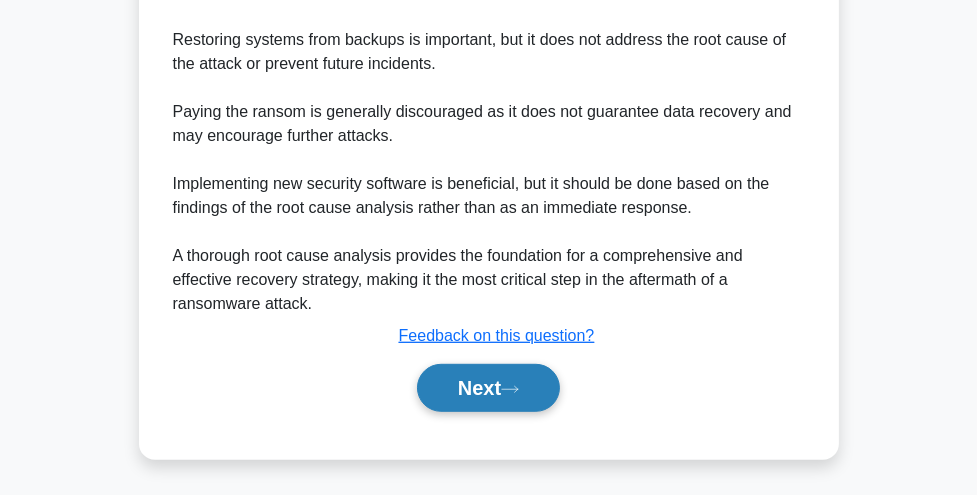 click on "Next" at bounding box center [488, 388] 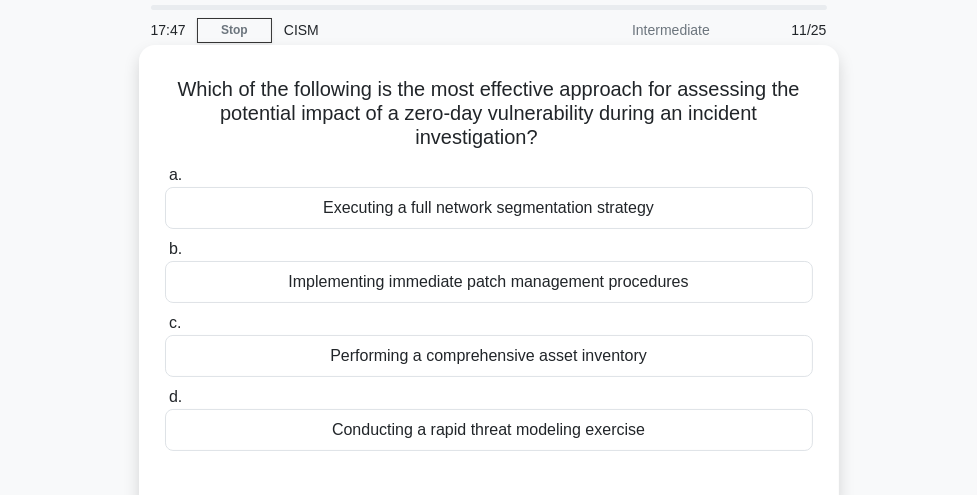 scroll, scrollTop: 60, scrollLeft: 0, axis: vertical 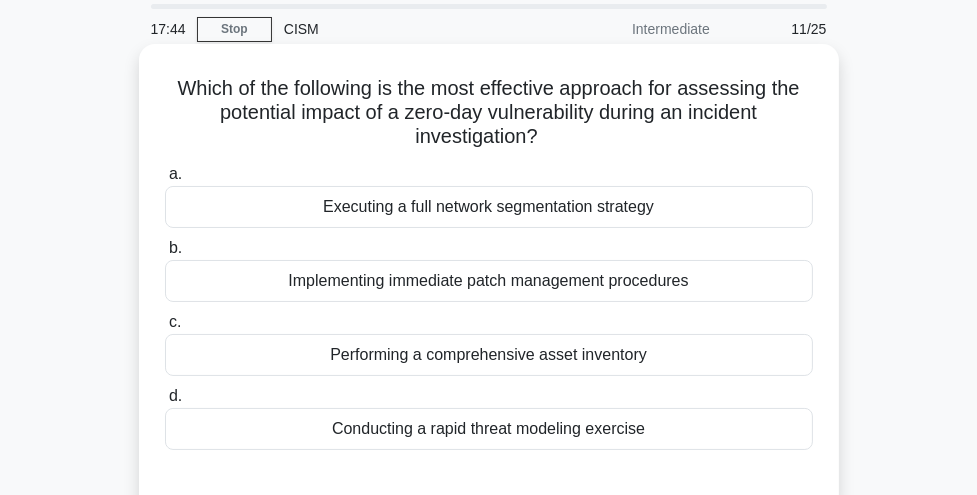 click on "Conducting a rapid threat modeling exercise" at bounding box center [489, 429] 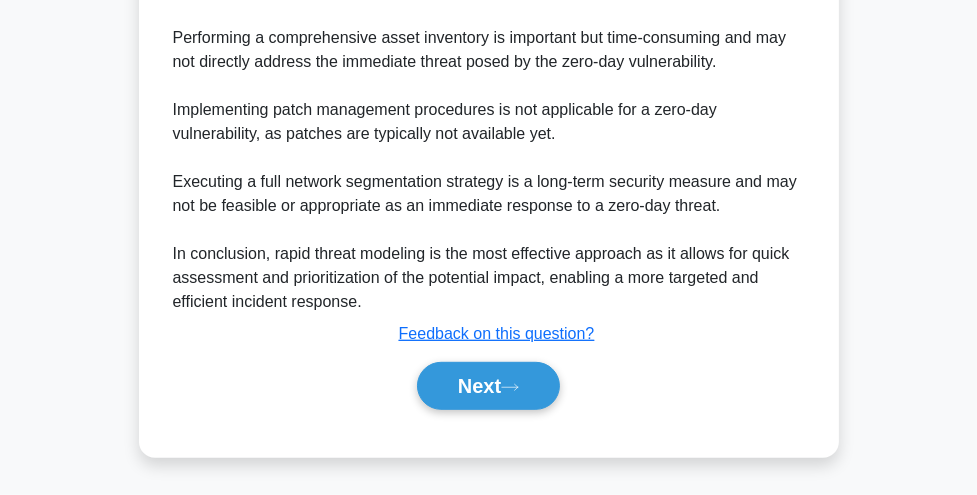 scroll, scrollTop: 990, scrollLeft: 0, axis: vertical 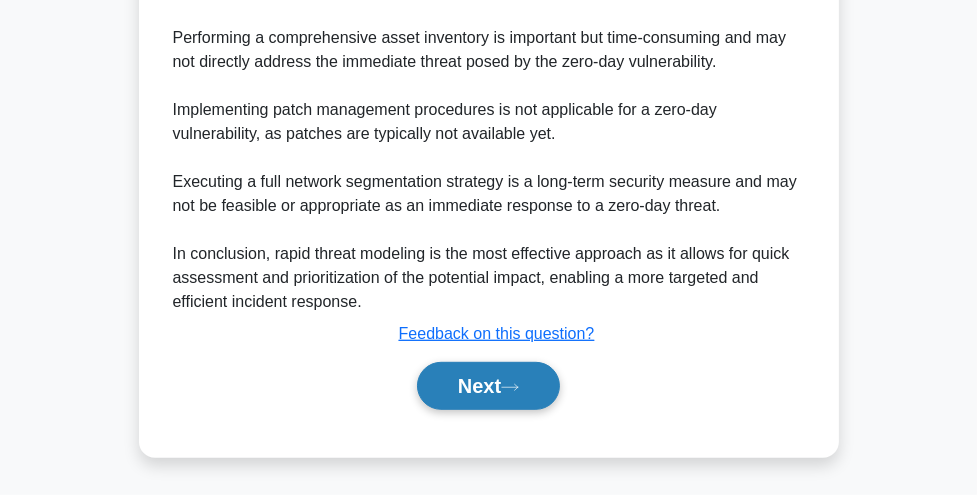 click on "Next" at bounding box center (488, 386) 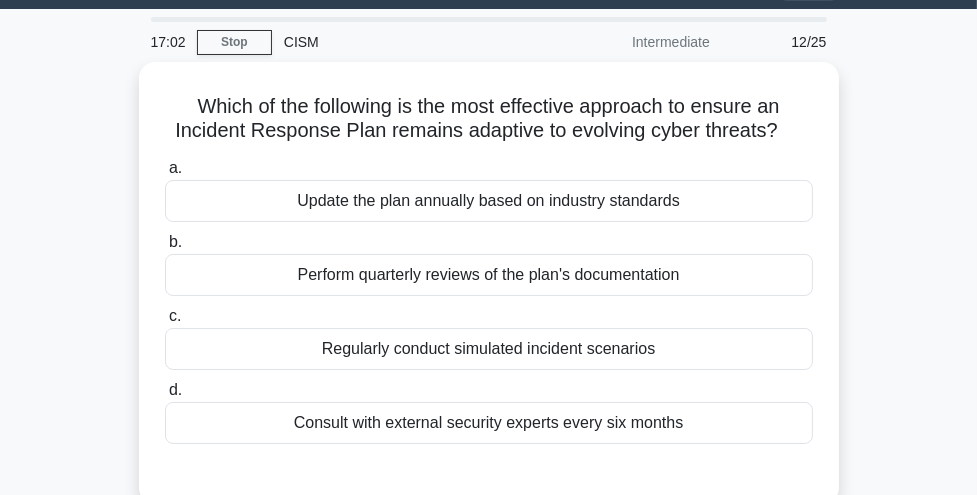 scroll, scrollTop: 49, scrollLeft: 0, axis: vertical 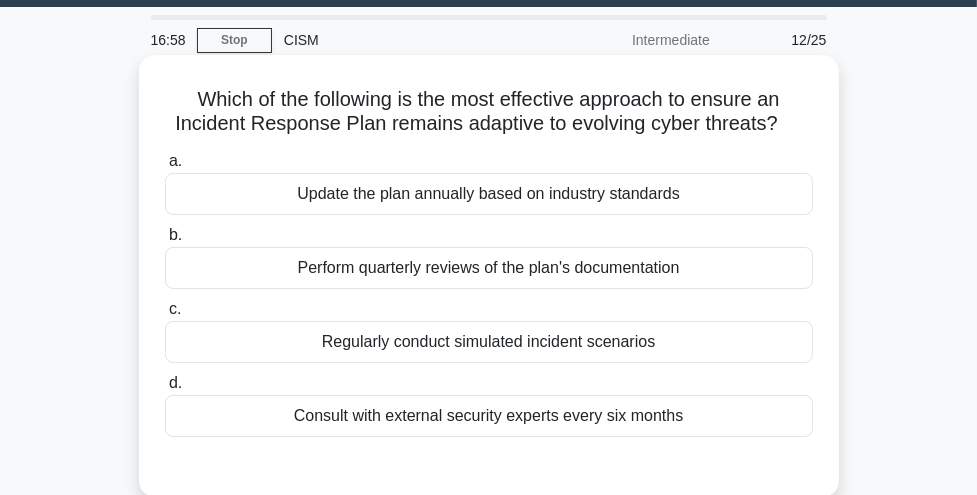click on "Regularly conduct simulated incident scenarios" at bounding box center [489, 342] 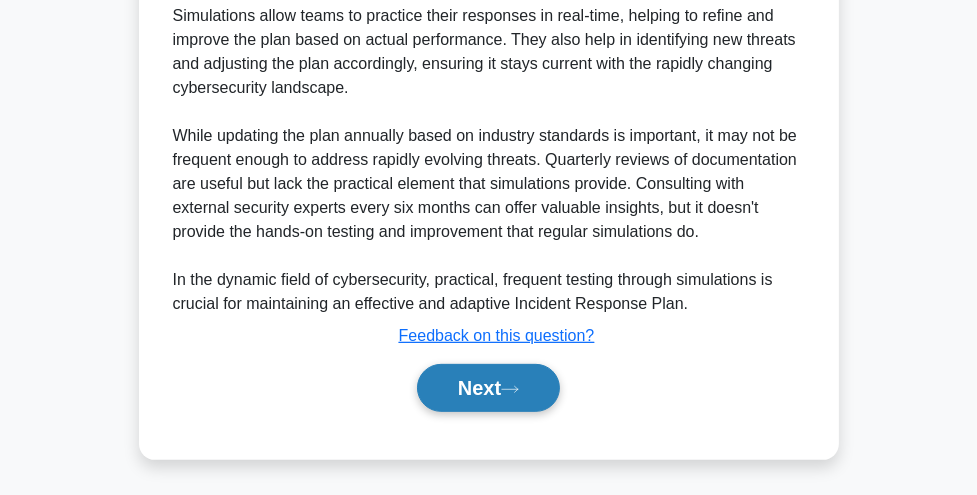 click on "Next" at bounding box center [488, 388] 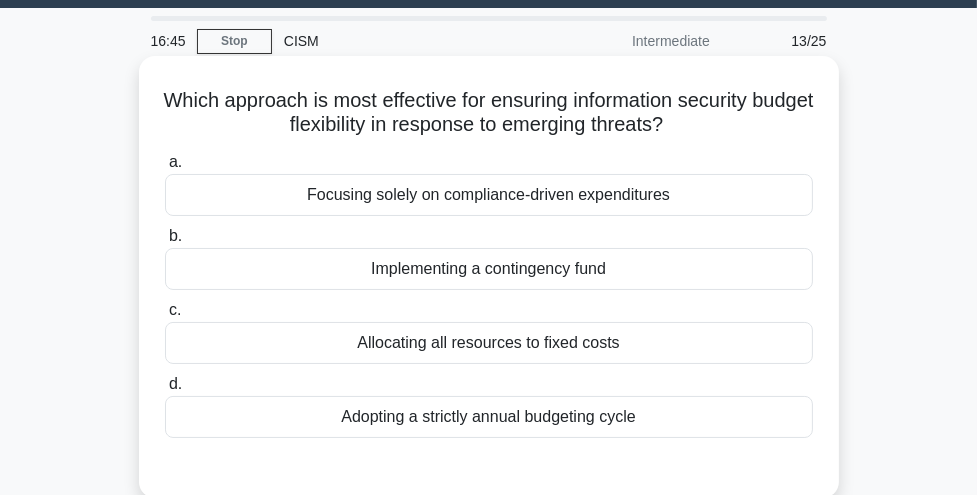 scroll, scrollTop: 50, scrollLeft: 0, axis: vertical 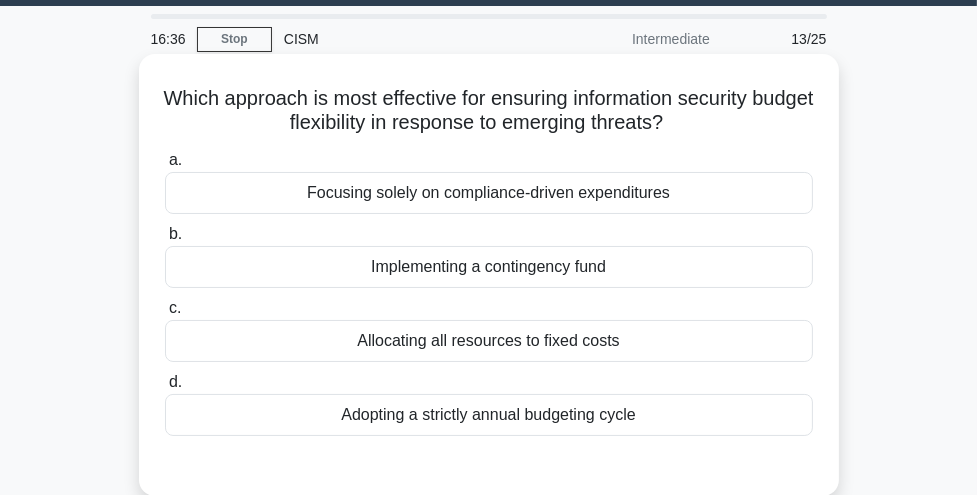 click on "Implementing a contingency fund" at bounding box center [489, 267] 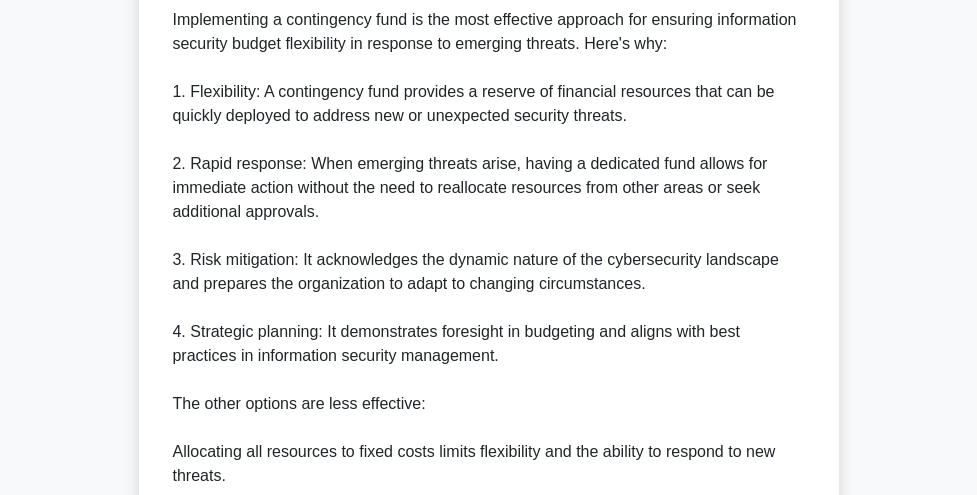 scroll, scrollTop: 870, scrollLeft: 0, axis: vertical 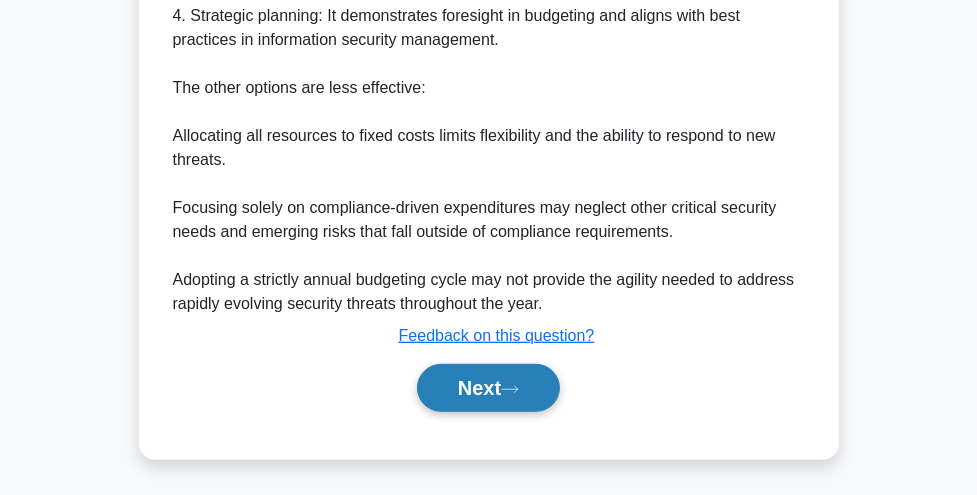 click on "Next" at bounding box center [488, 388] 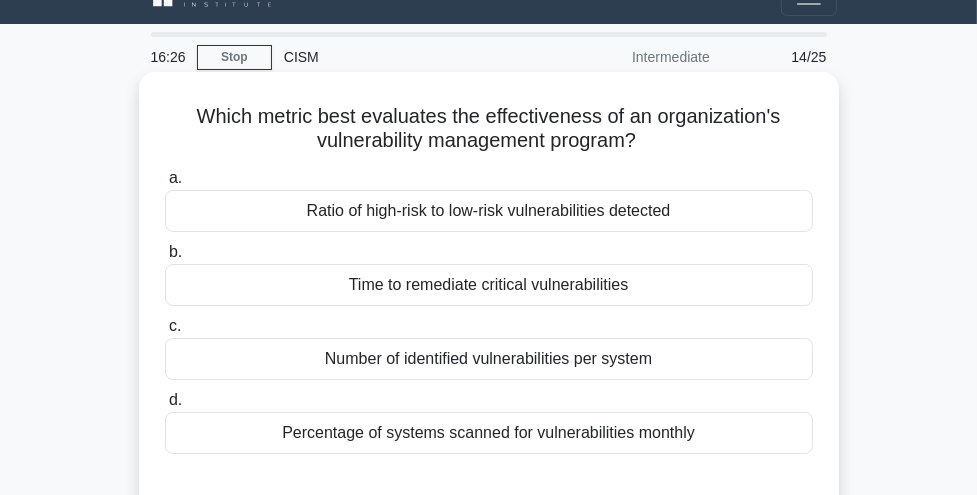 scroll, scrollTop: 33, scrollLeft: 0, axis: vertical 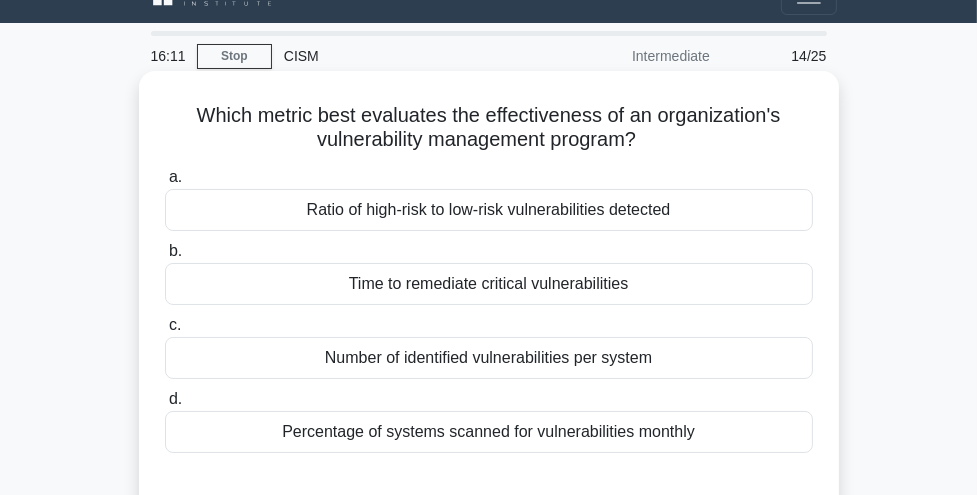 click on "Time to remediate critical vulnerabilities" at bounding box center [489, 284] 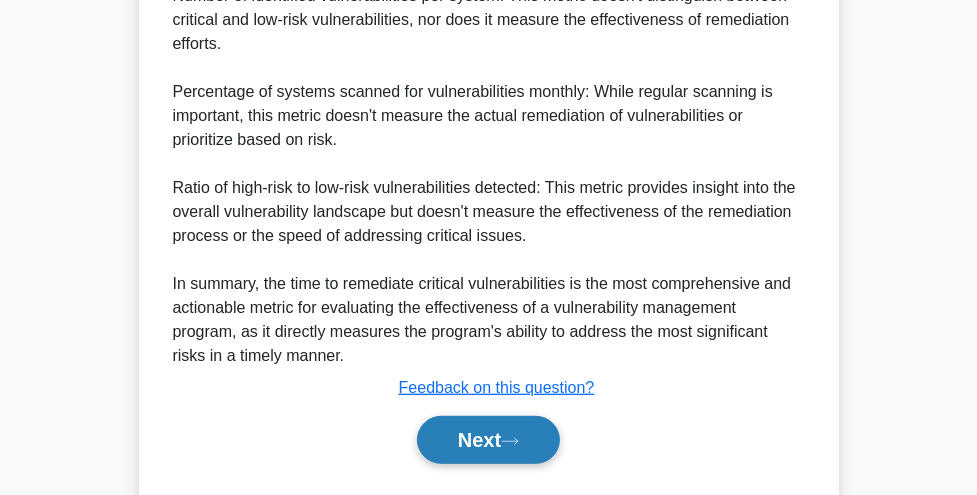click on "Next" at bounding box center (488, 440) 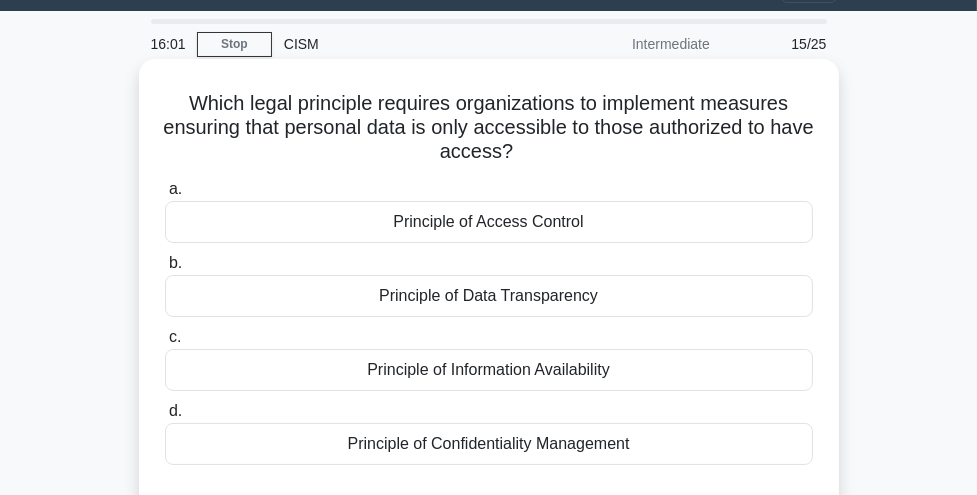 scroll, scrollTop: 49, scrollLeft: 0, axis: vertical 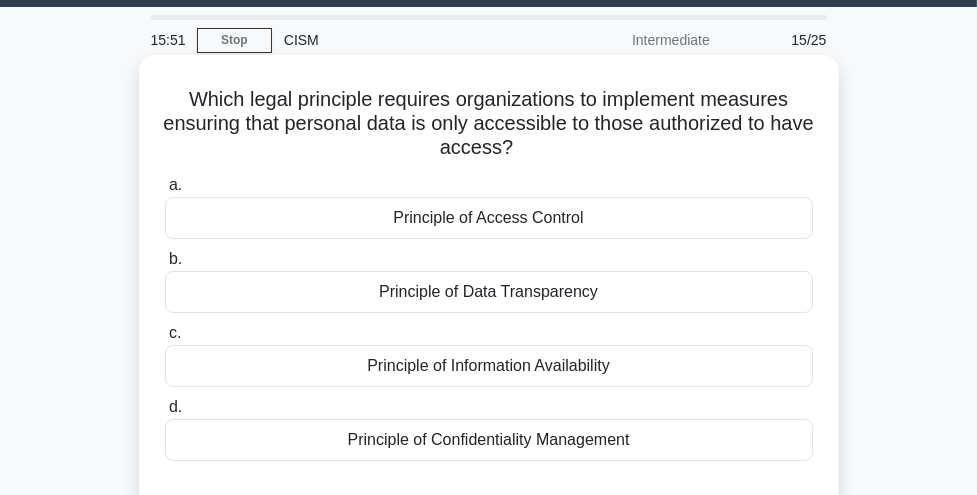 click on "Principle of Confidentiality Management" at bounding box center [489, 440] 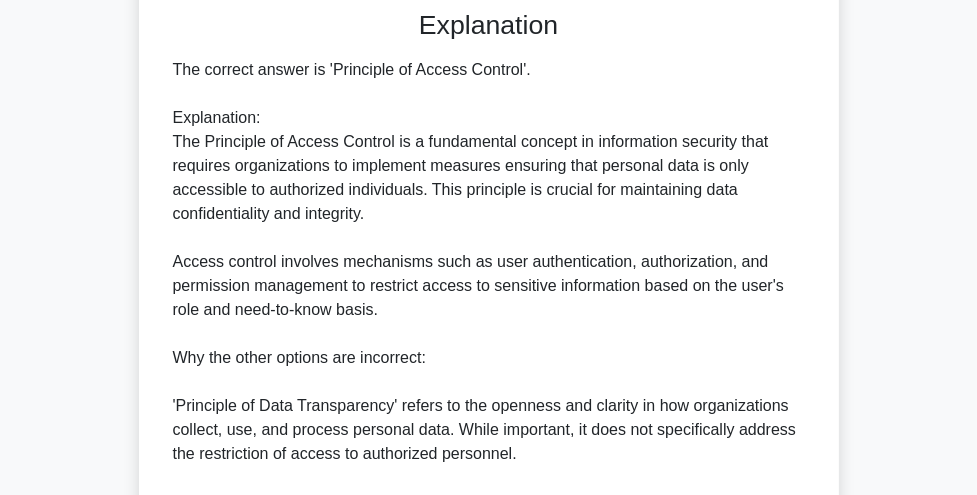 scroll, scrollTop: 775, scrollLeft: 0, axis: vertical 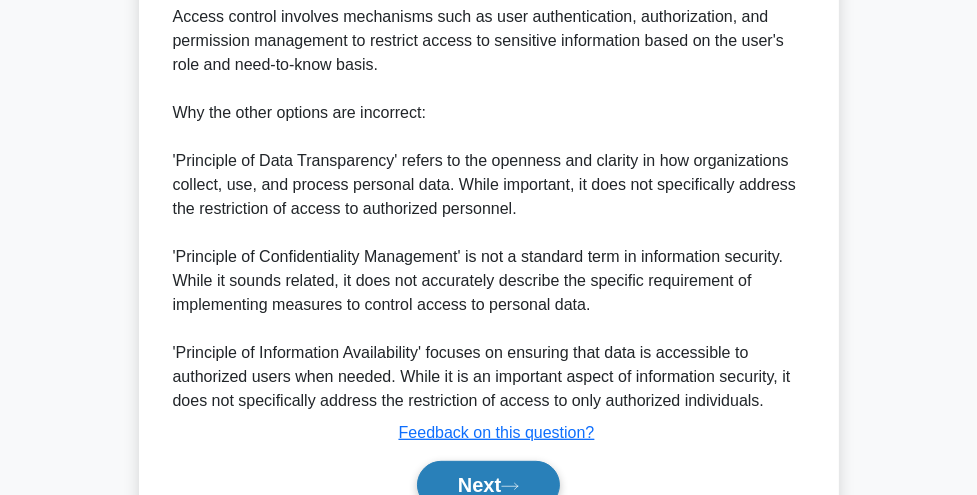 click on "Next" at bounding box center (488, 485) 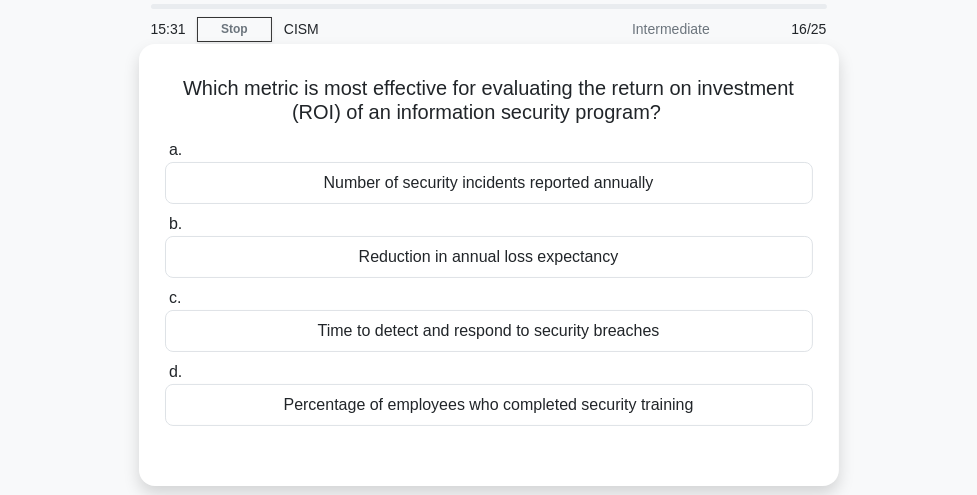 scroll, scrollTop: 61, scrollLeft: 0, axis: vertical 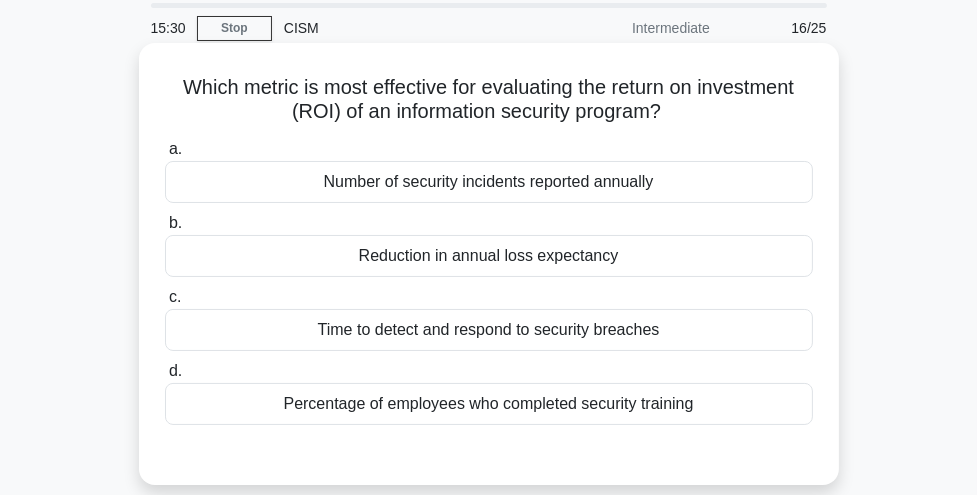 click on "Time to detect and respond to security breaches" at bounding box center (489, 330) 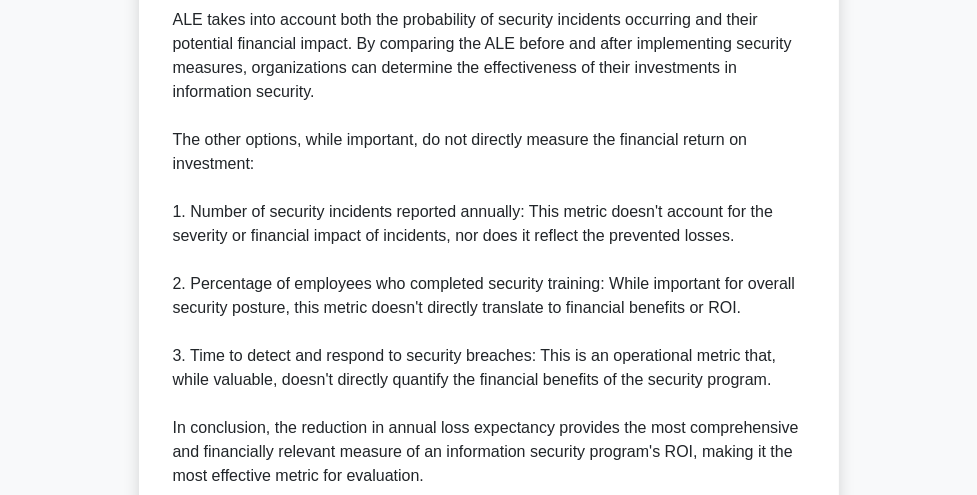 scroll, scrollTop: 880, scrollLeft: 0, axis: vertical 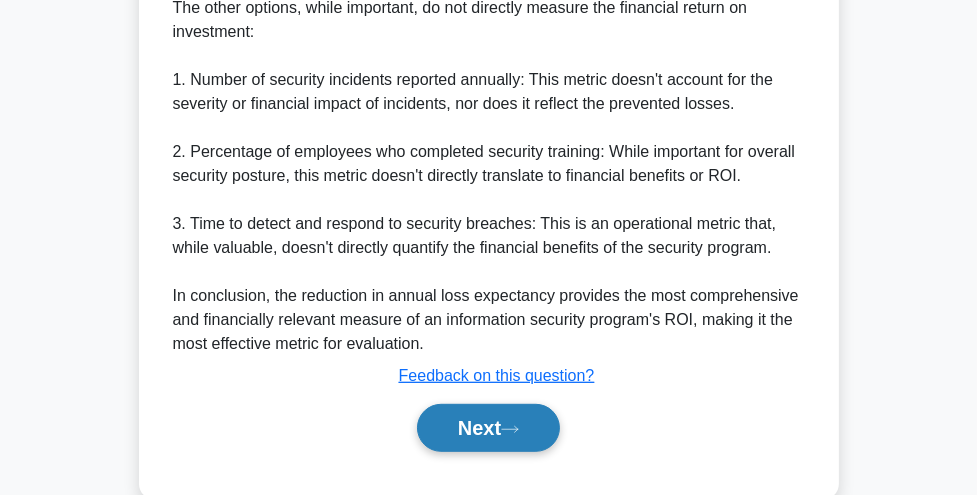 click on "Next" at bounding box center [488, 428] 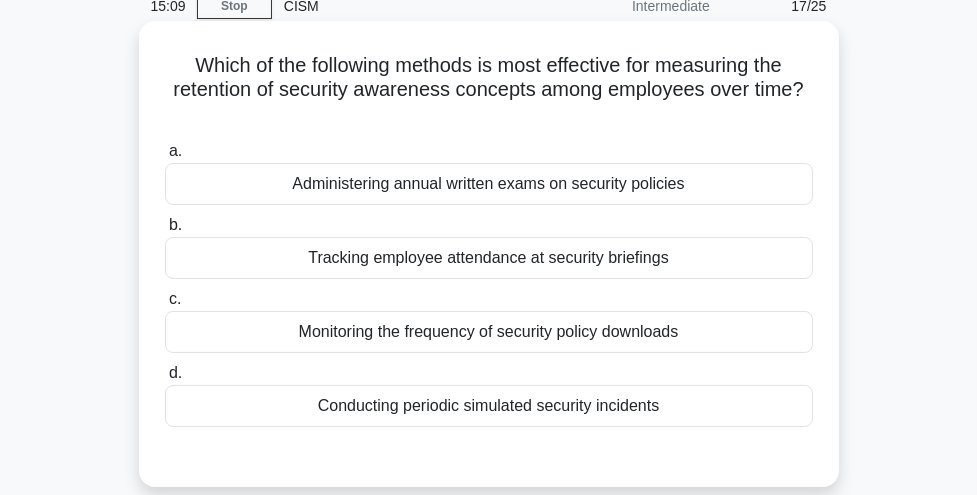 scroll, scrollTop: 83, scrollLeft: 0, axis: vertical 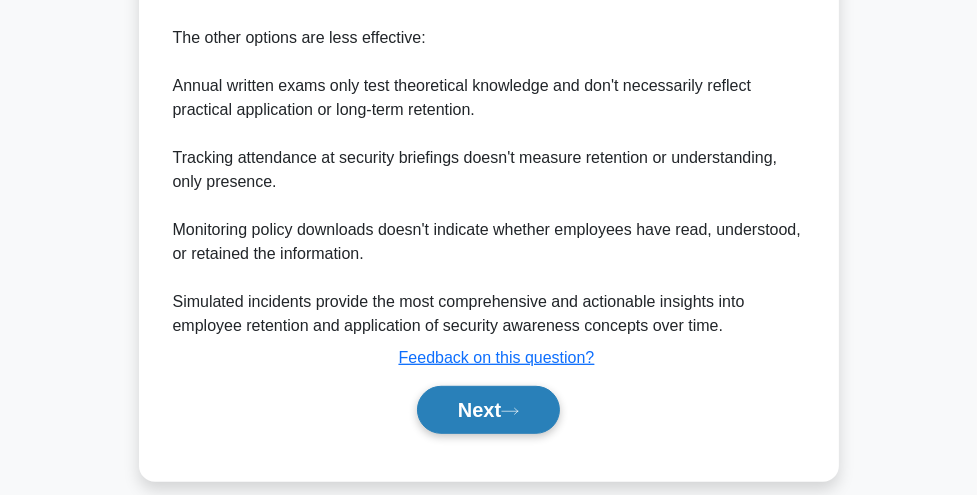 click on "Next" at bounding box center (488, 410) 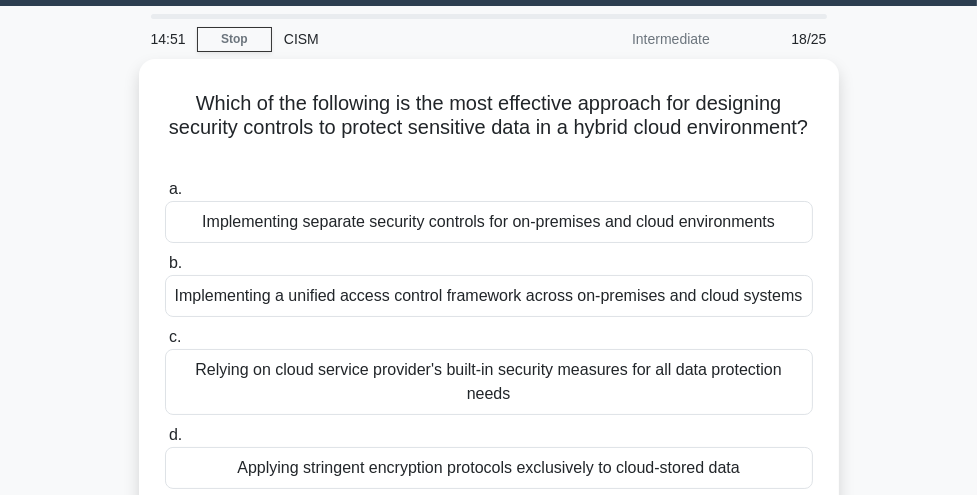 scroll, scrollTop: 54, scrollLeft: 0, axis: vertical 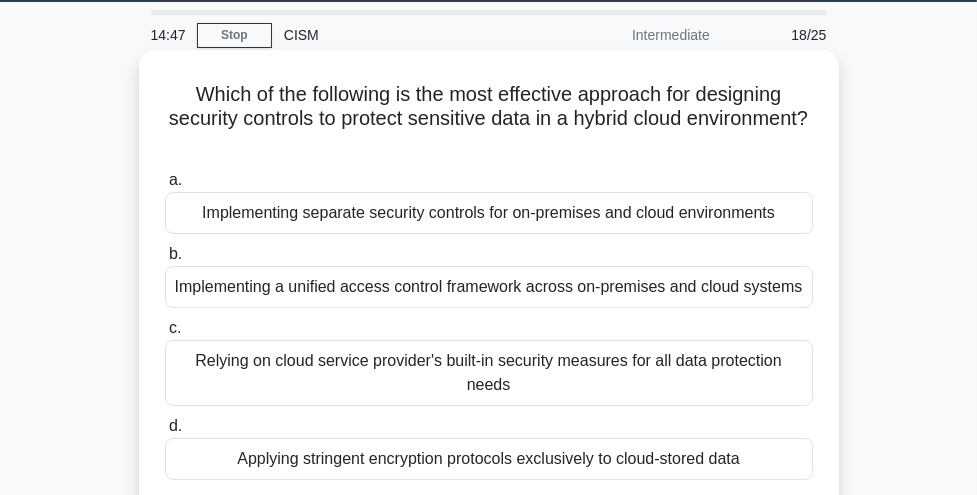 click on "Implementing a unified access control framework across on-premises and cloud systems" at bounding box center (489, 287) 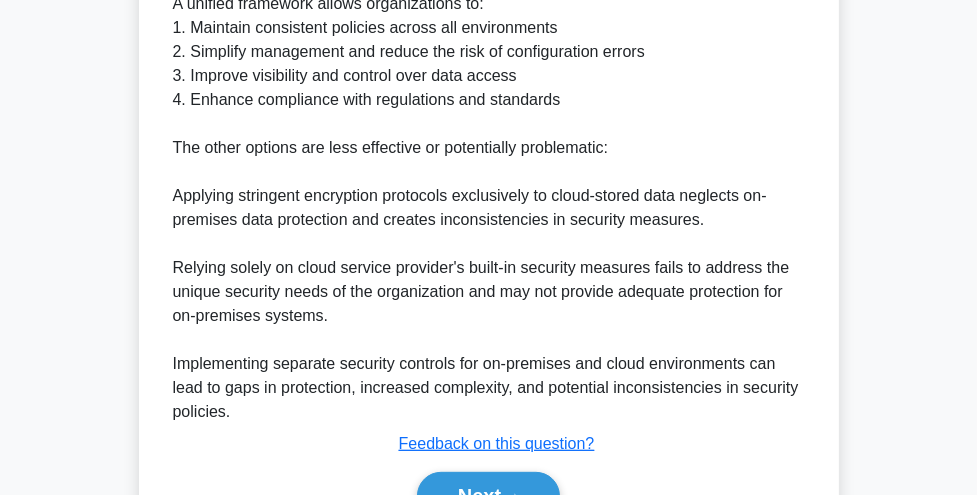 scroll, scrollTop: 835, scrollLeft: 0, axis: vertical 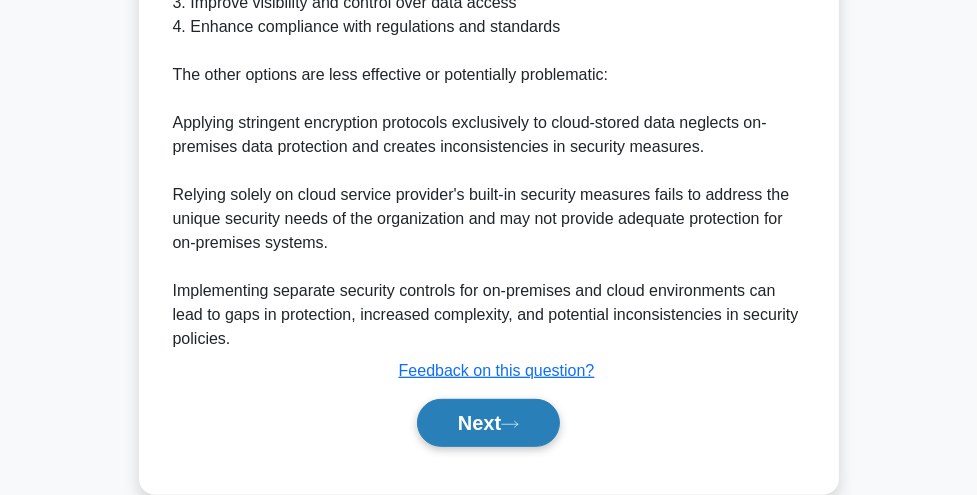 click on "Next" at bounding box center (488, 423) 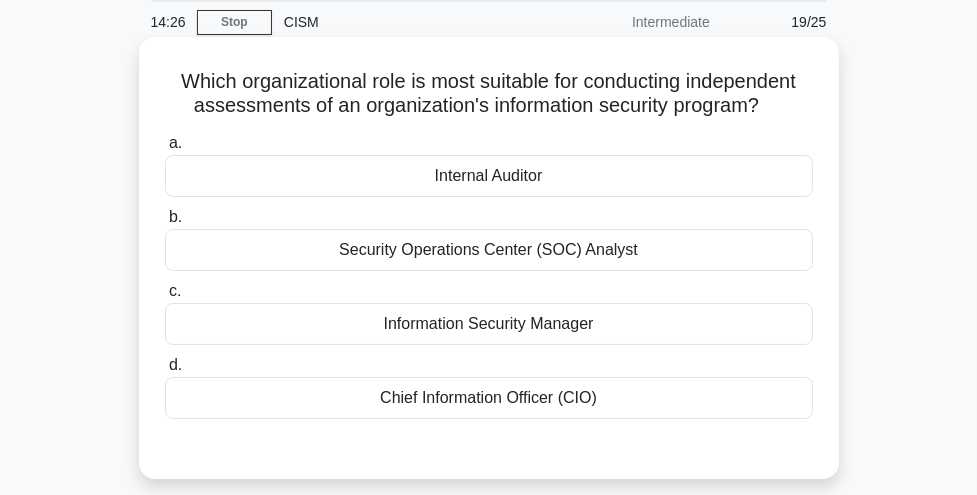 scroll, scrollTop: 69, scrollLeft: 0, axis: vertical 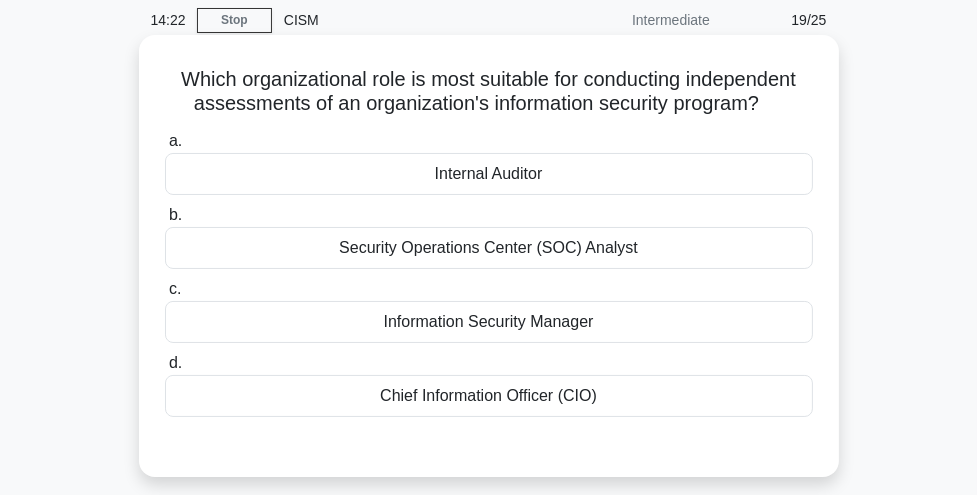 click on "Internal Auditor" at bounding box center [489, 174] 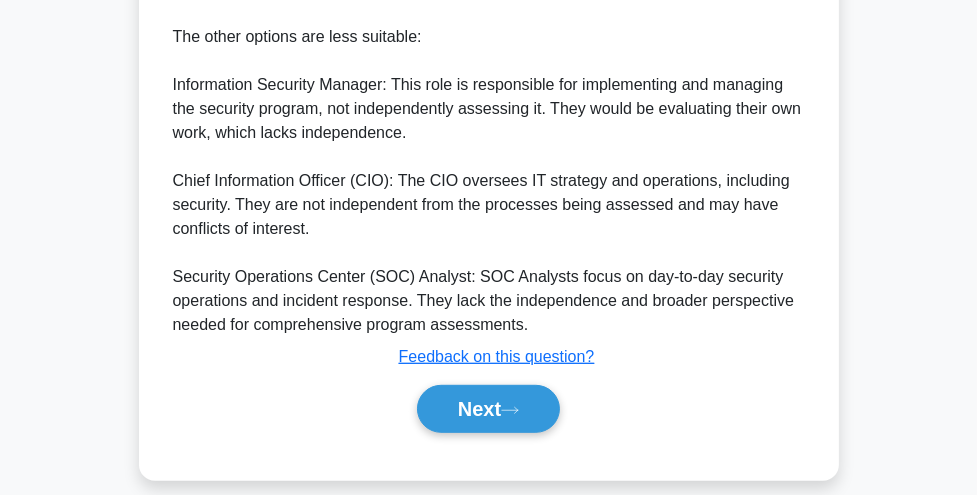 scroll, scrollTop: 966, scrollLeft: 0, axis: vertical 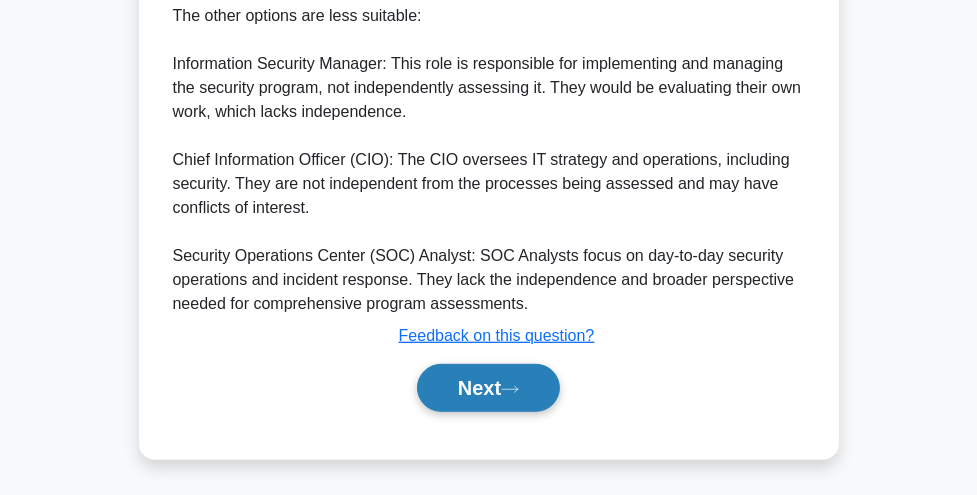 click on "Next" at bounding box center [488, 388] 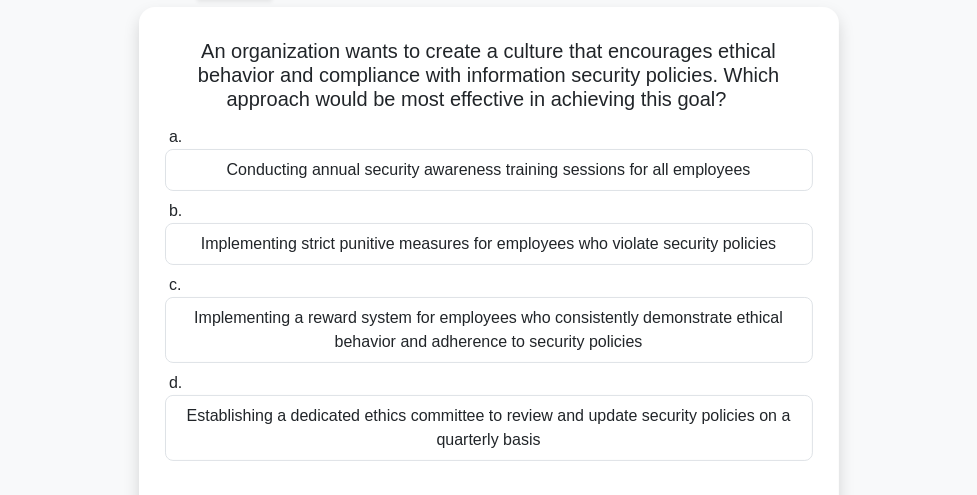 scroll, scrollTop: 103, scrollLeft: 0, axis: vertical 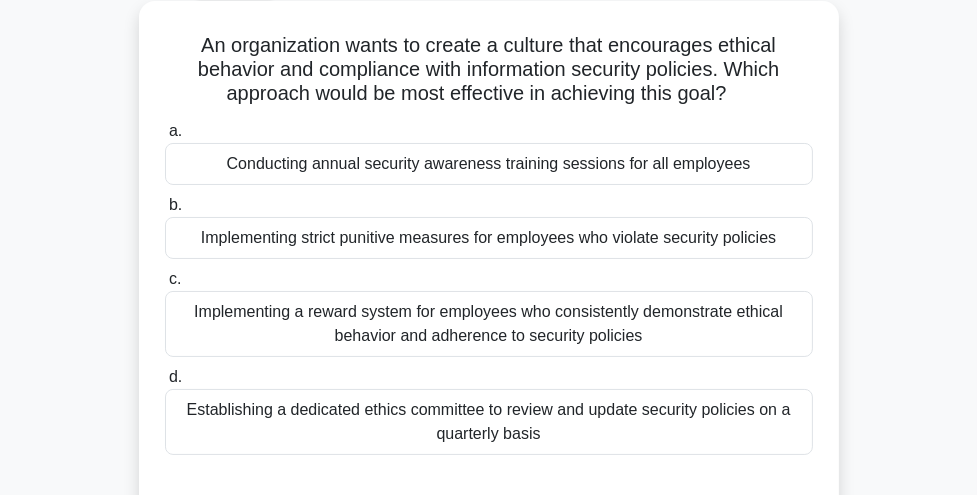 click on "Implementing a reward system for employees who consistently demonstrate ethical behavior and adherence to security policies" at bounding box center [489, 324] 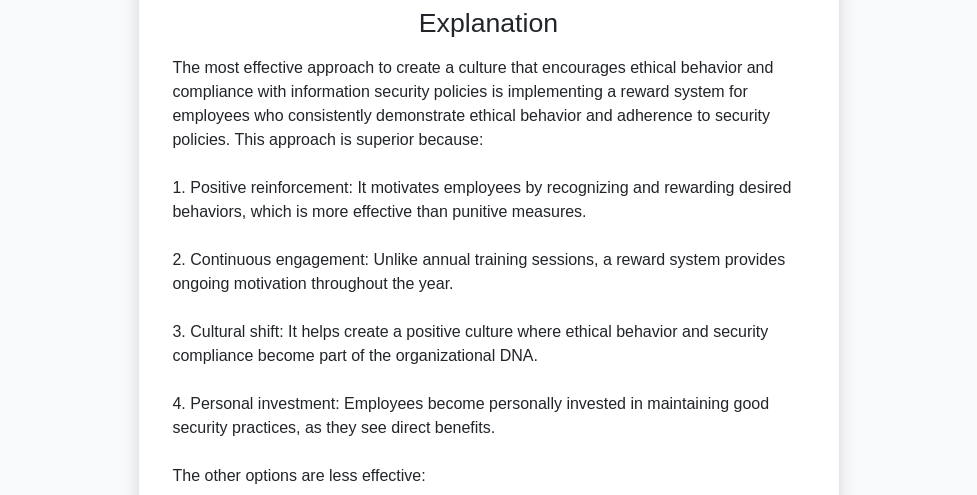 scroll, scrollTop: 966, scrollLeft: 0, axis: vertical 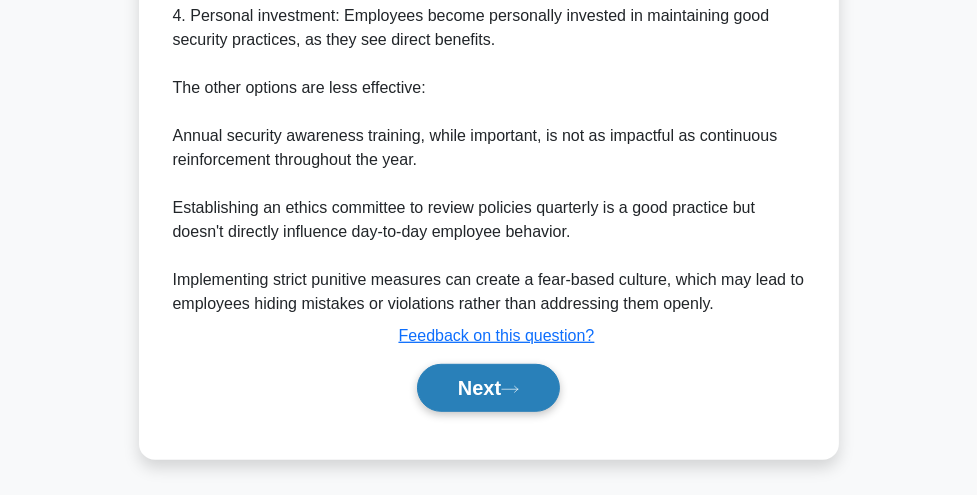 click on "Next" at bounding box center (488, 388) 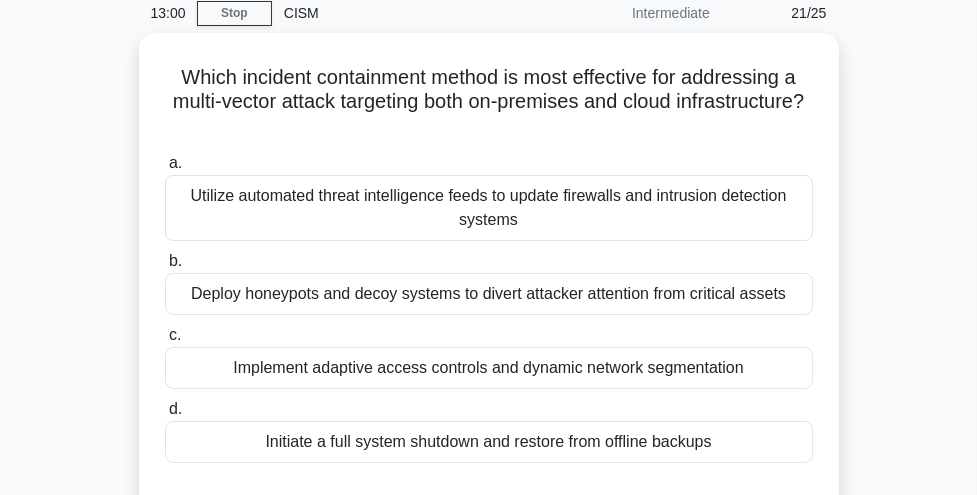 scroll, scrollTop: 87, scrollLeft: 0, axis: vertical 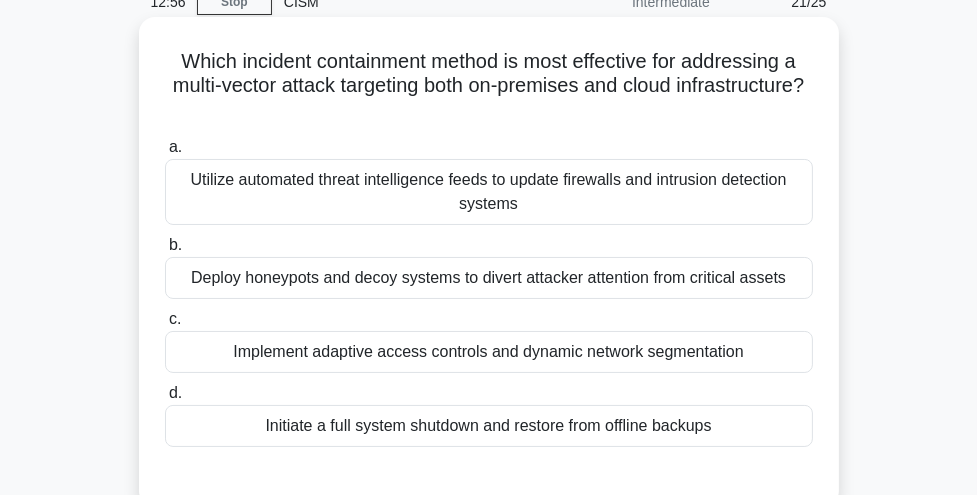 click on "Deploy honeypots and decoy systems to divert attacker attention from critical assets" at bounding box center (489, 278) 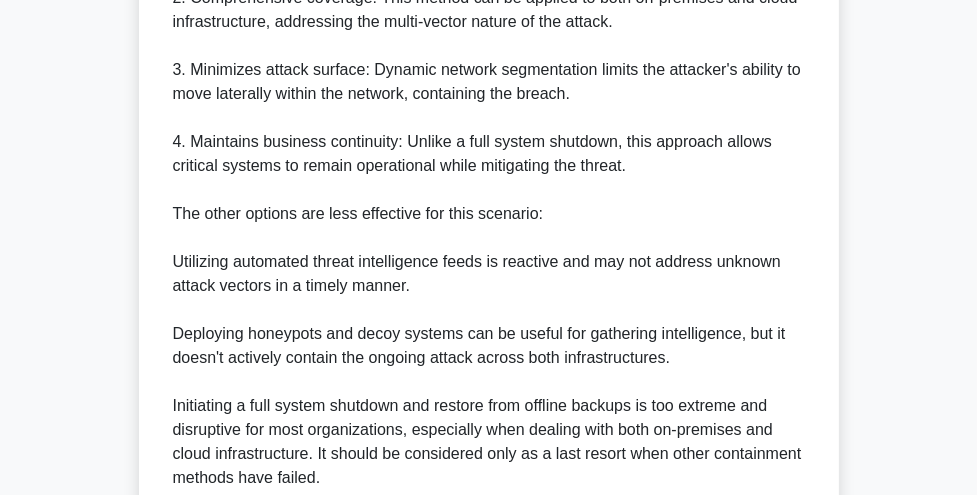 scroll, scrollTop: 908, scrollLeft: 0, axis: vertical 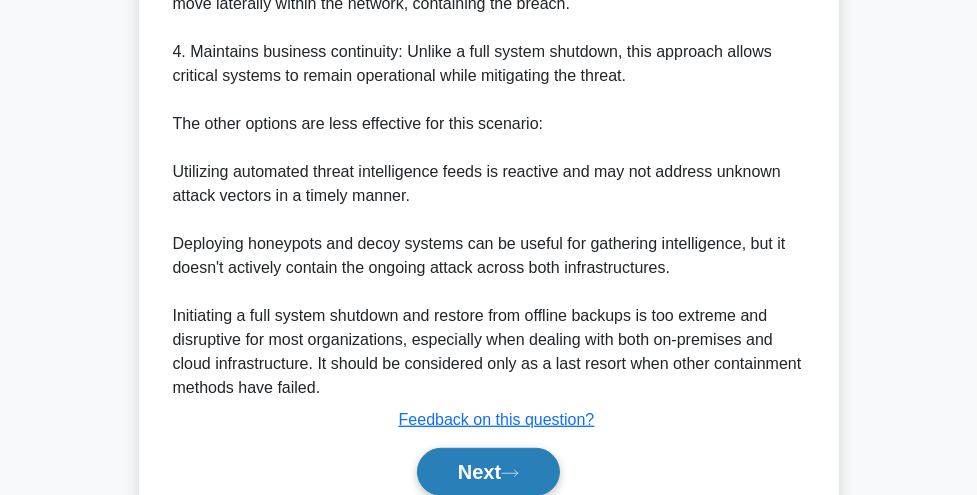 click on "Next" at bounding box center (488, 472) 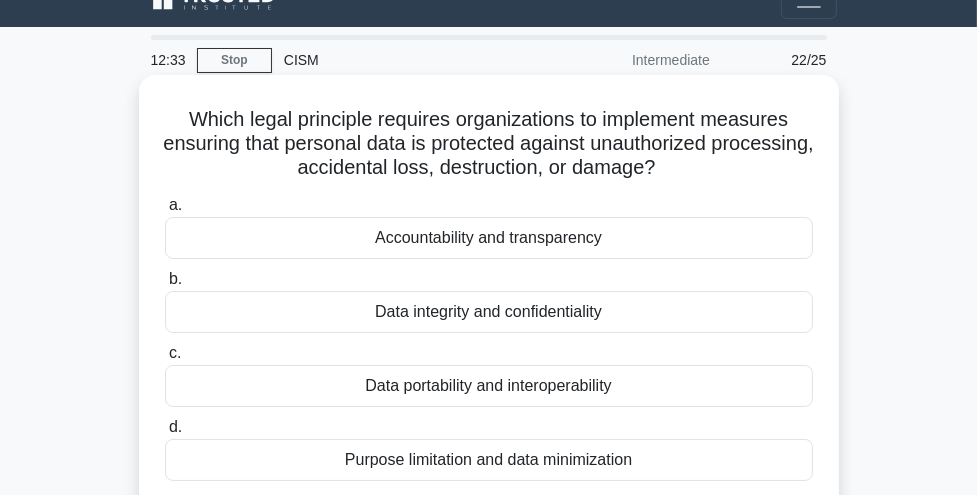 scroll, scrollTop: 44, scrollLeft: 0, axis: vertical 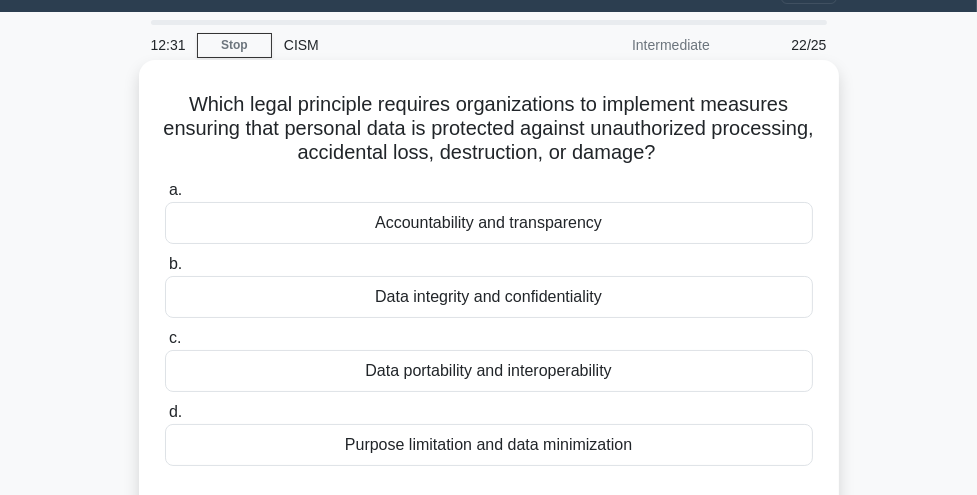 click on "Data integrity and confidentiality" at bounding box center (489, 297) 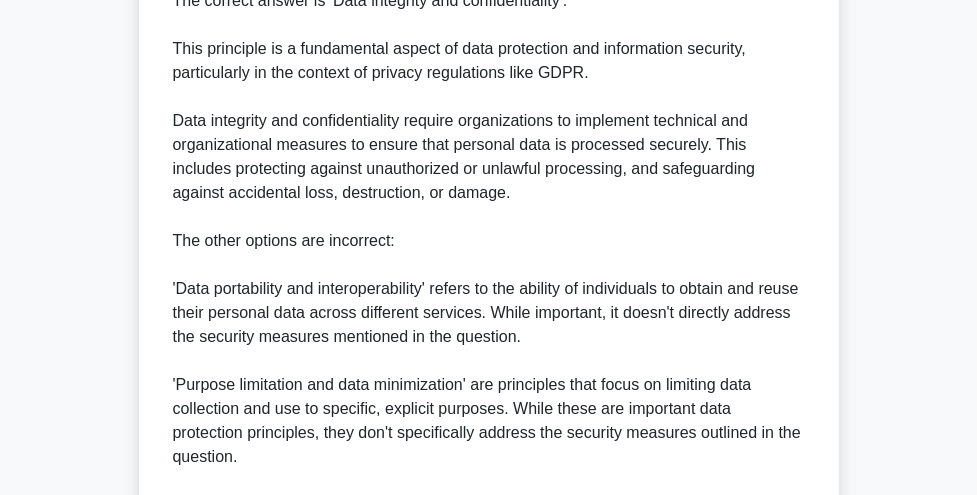 scroll, scrollTop: 870, scrollLeft: 0, axis: vertical 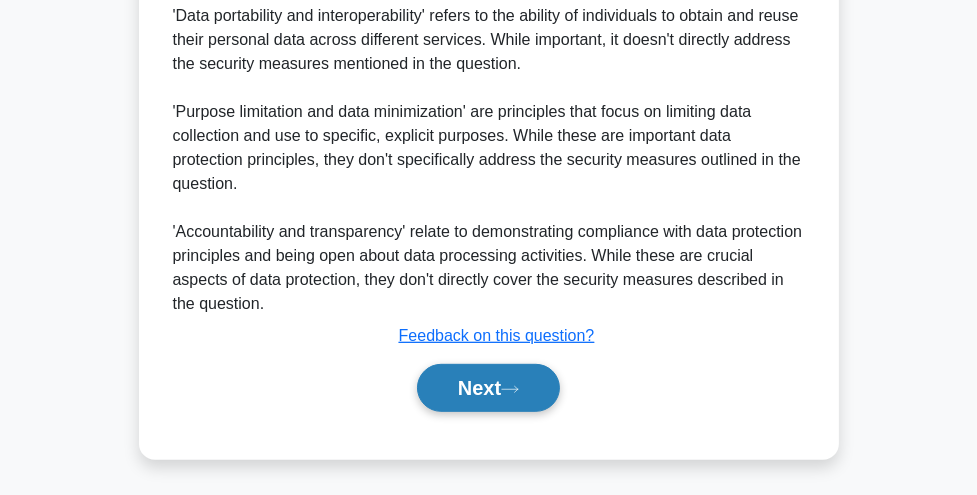 click on "Next" at bounding box center (488, 388) 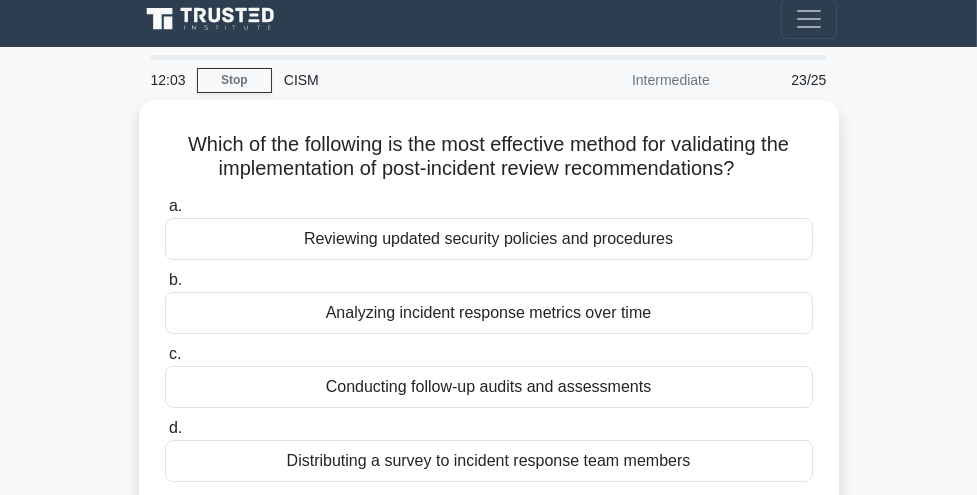 scroll, scrollTop: 24, scrollLeft: 0, axis: vertical 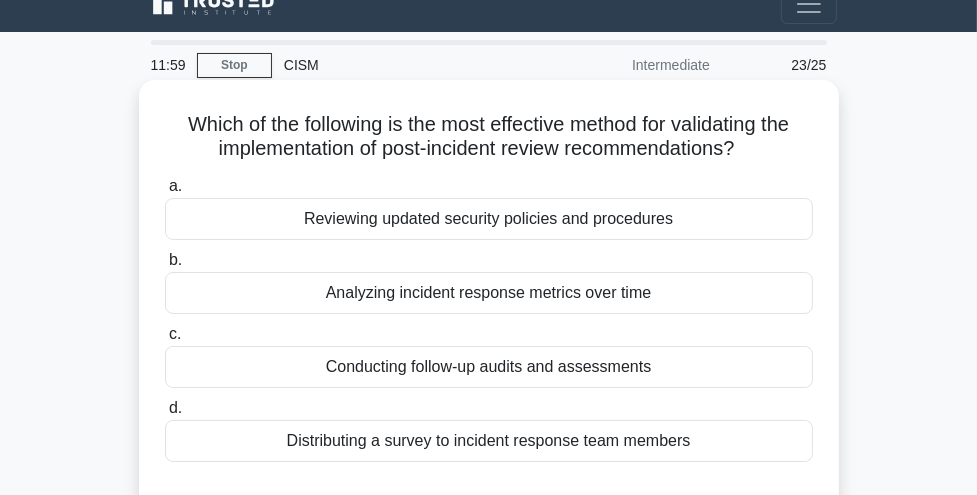 click on "Analyzing incident response metrics over time" at bounding box center (489, 293) 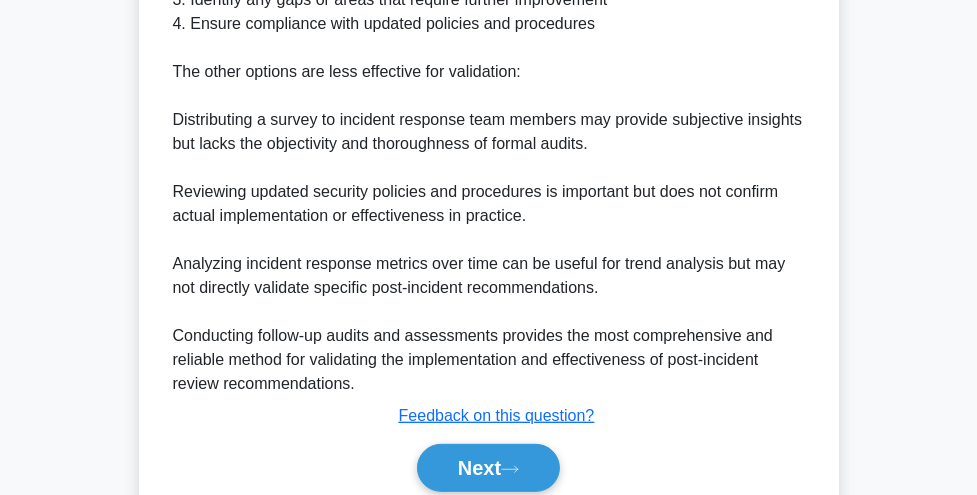 scroll, scrollTop: 849, scrollLeft: 0, axis: vertical 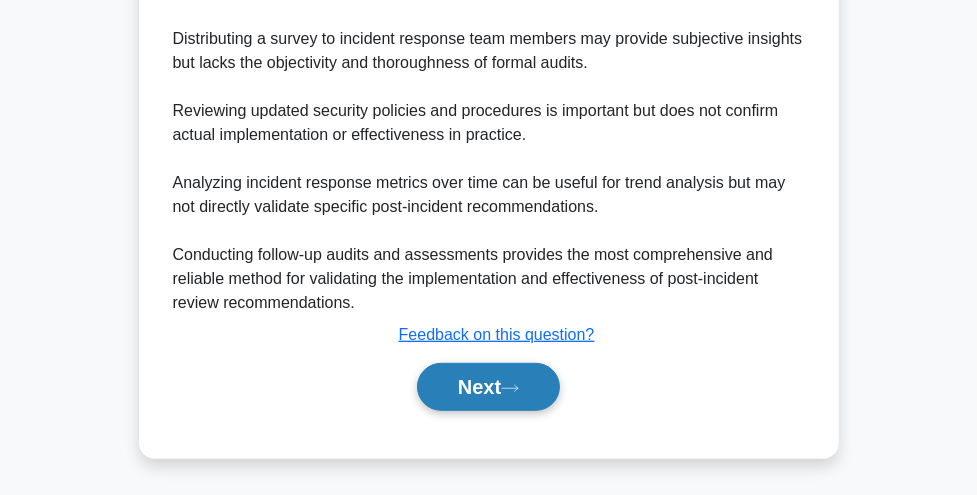 click on "Next" at bounding box center (488, 387) 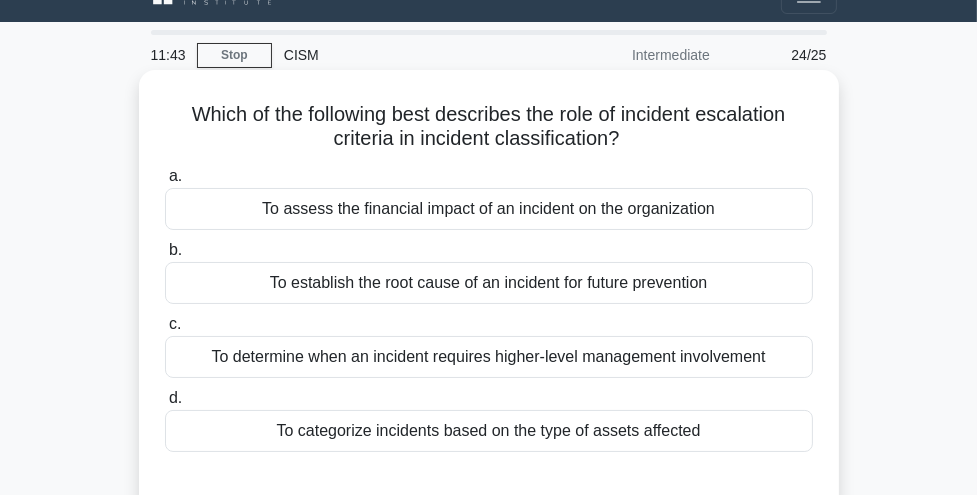 scroll, scrollTop: 36, scrollLeft: 0, axis: vertical 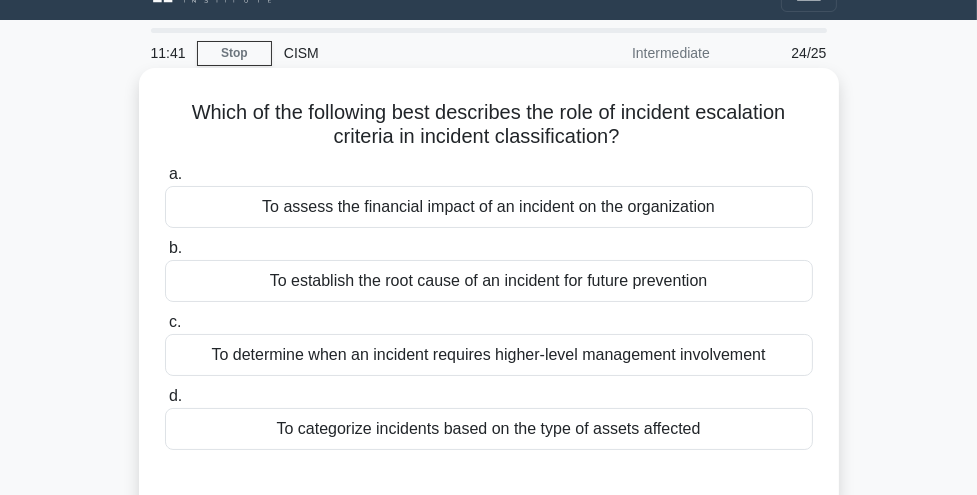 click on "To determine when an incident requires higher-level management involvement" at bounding box center [489, 355] 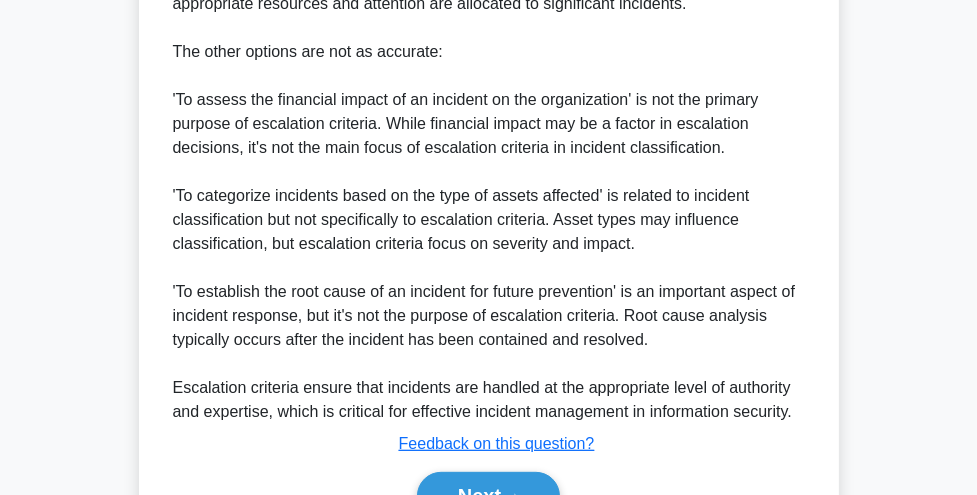 scroll, scrollTop: 822, scrollLeft: 0, axis: vertical 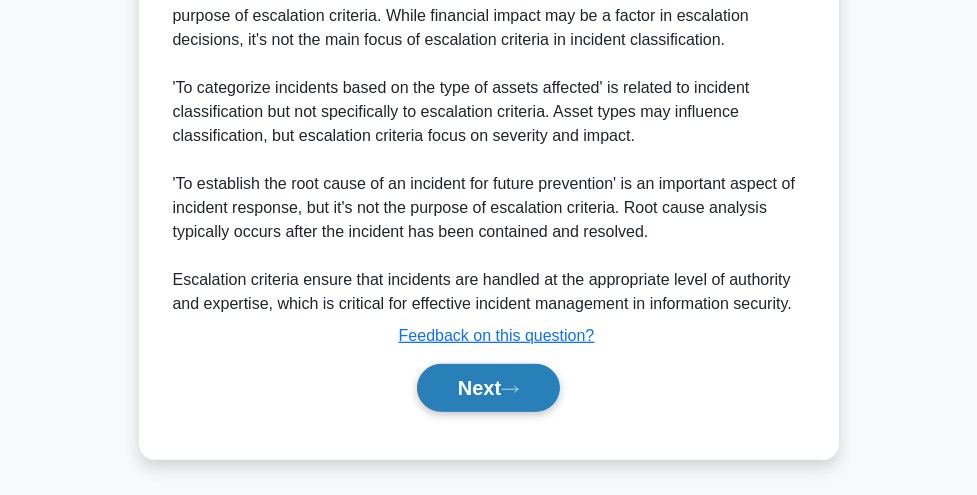 click on "Next" at bounding box center (488, 388) 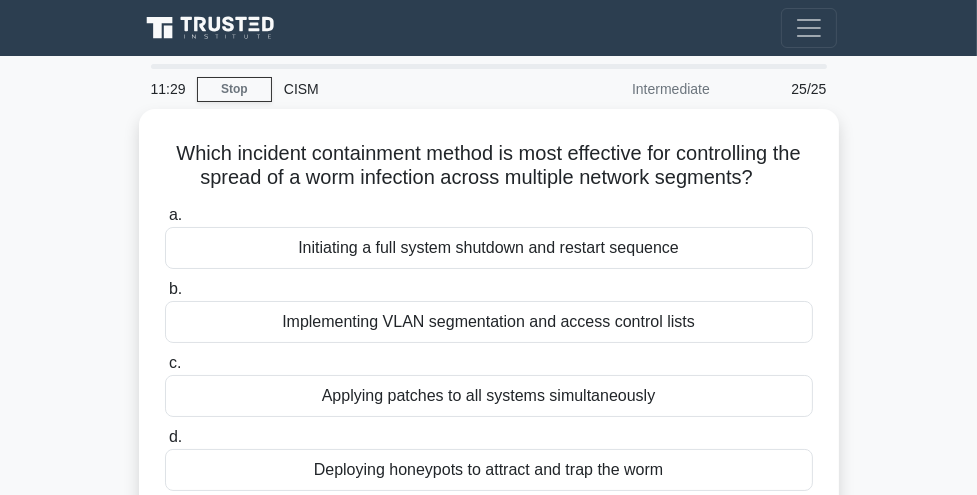 scroll, scrollTop: 8, scrollLeft: 0, axis: vertical 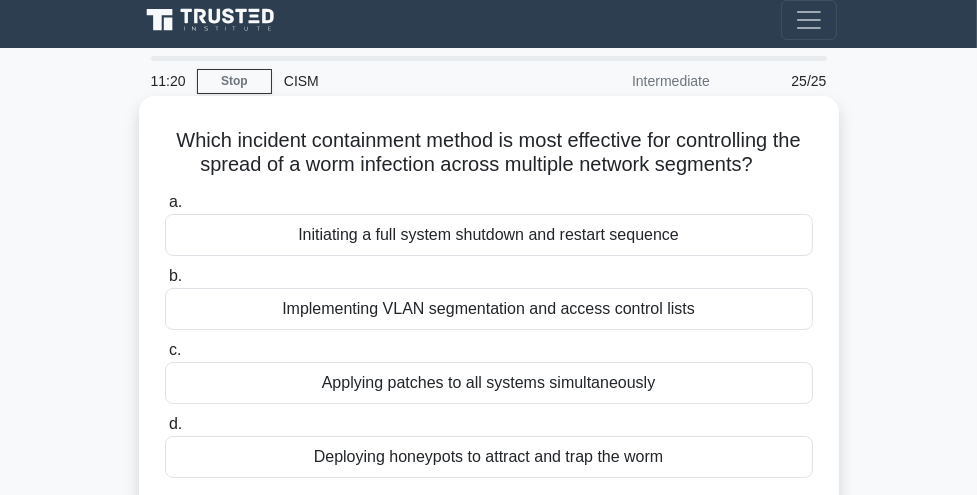 click on "Implementing VLAN segmentation and access control lists" at bounding box center [489, 309] 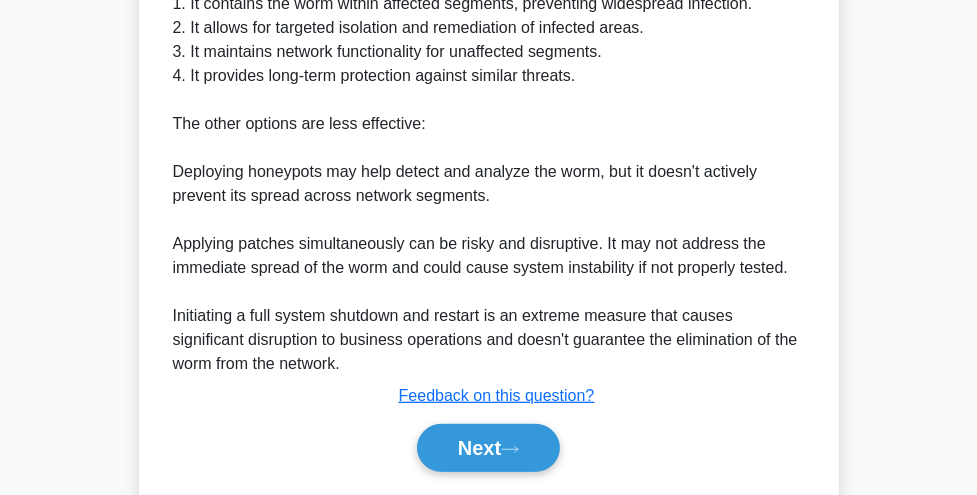 scroll, scrollTop: 870, scrollLeft: 0, axis: vertical 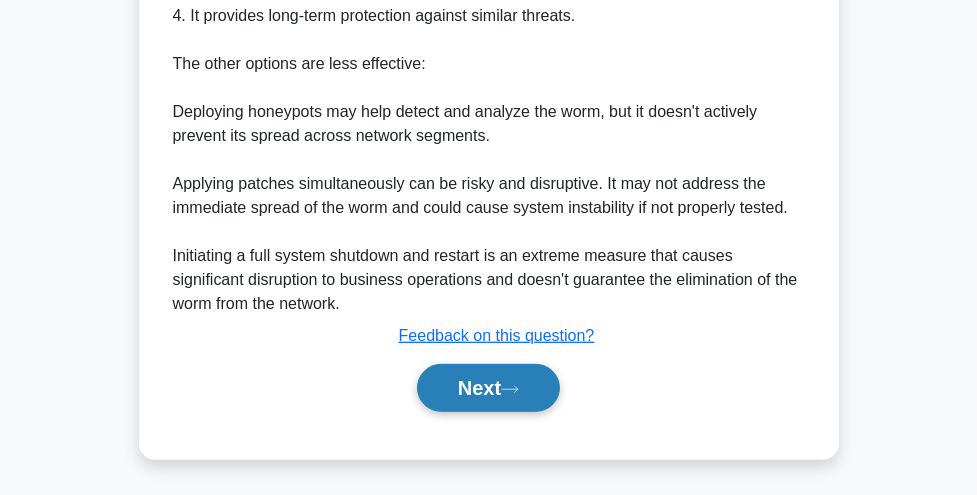 click on "Next" at bounding box center [488, 388] 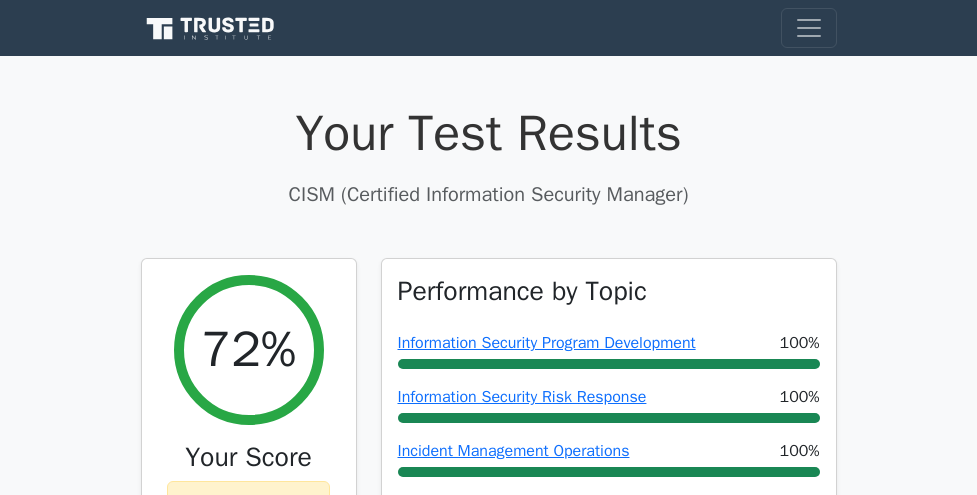 scroll, scrollTop: 0, scrollLeft: 0, axis: both 